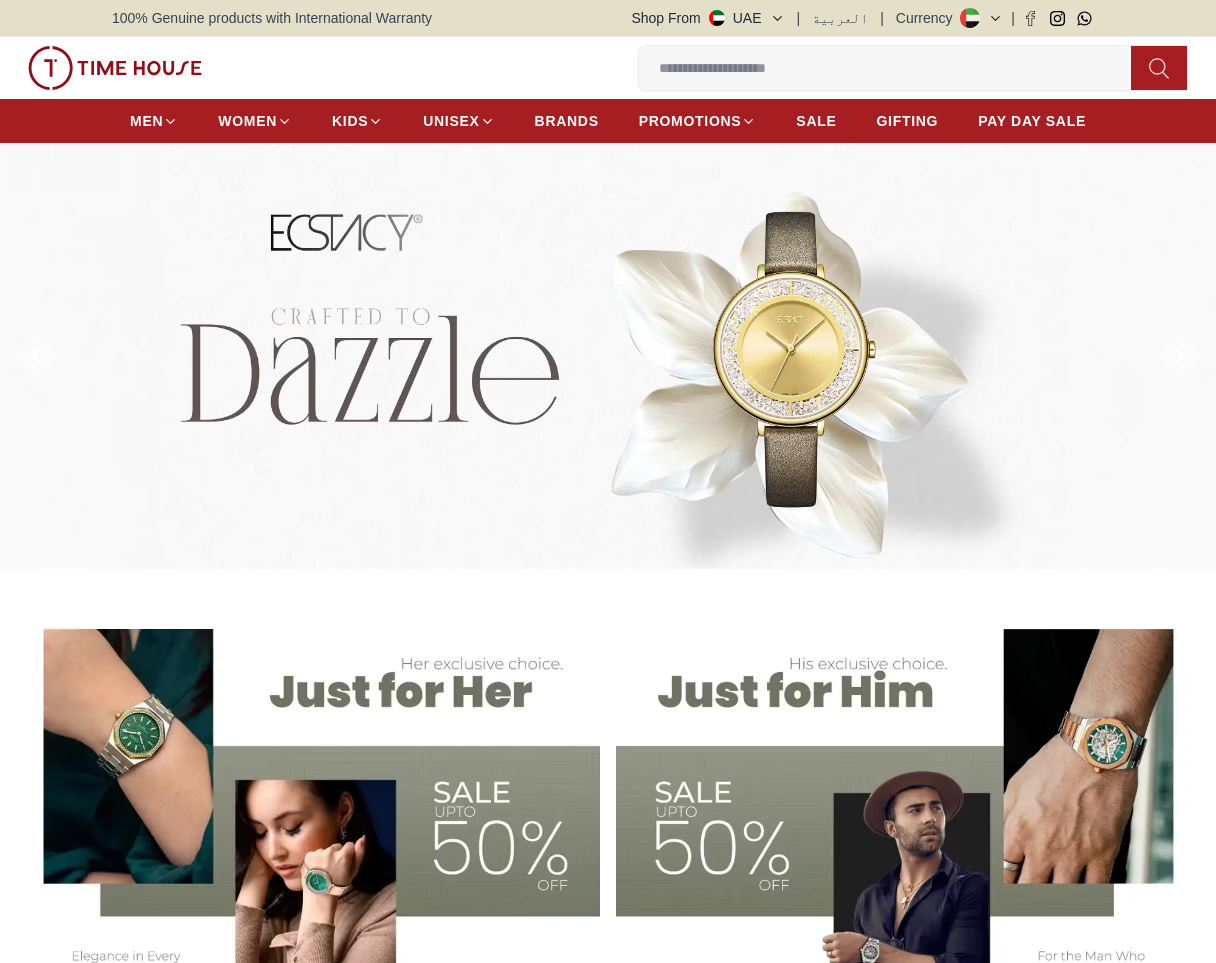 scroll, scrollTop: 0, scrollLeft: 0, axis: both 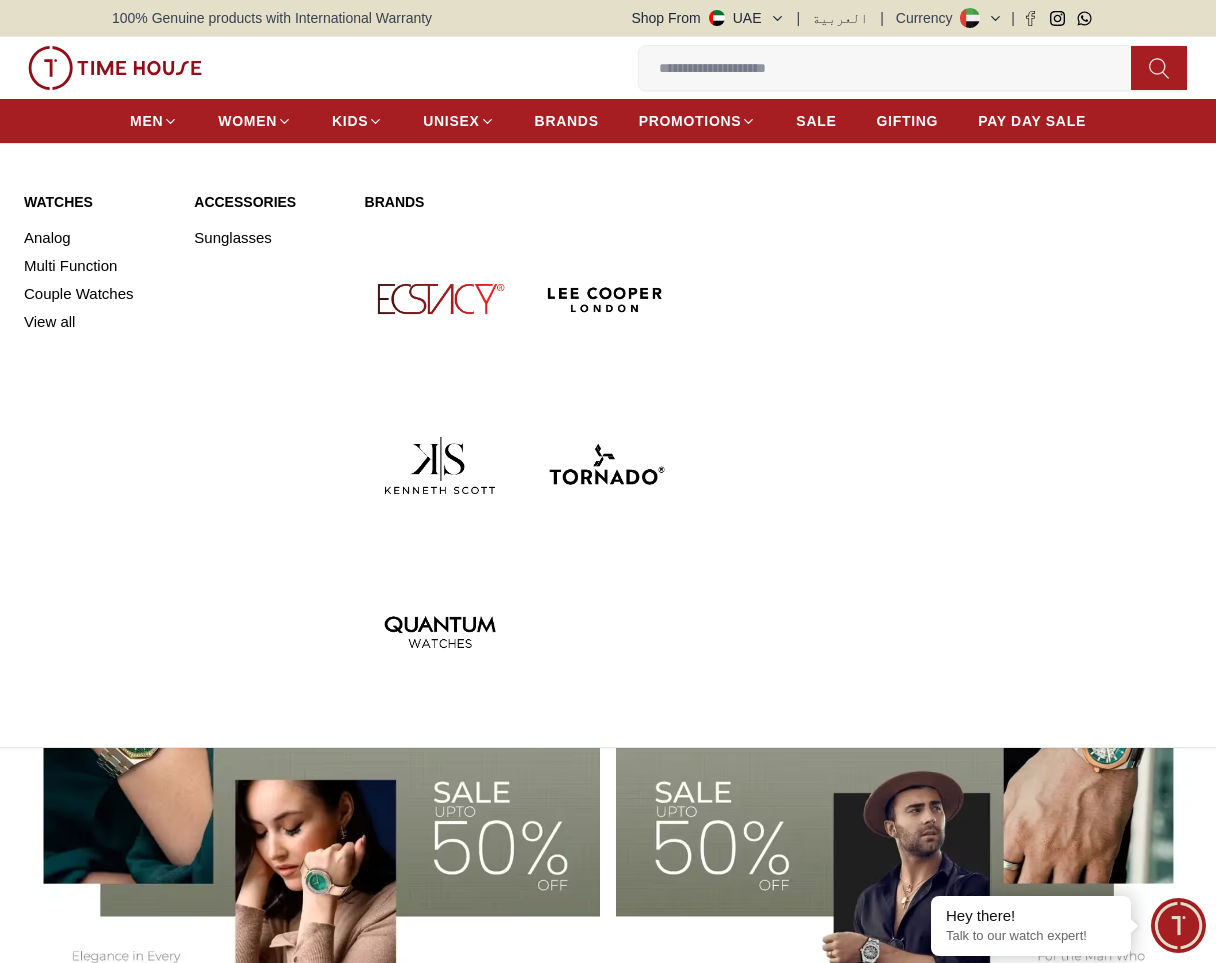 drag, startPoint x: 1194, startPoint y: 258, endPoint x: 1202, endPoint y: 186, distance: 72.443085 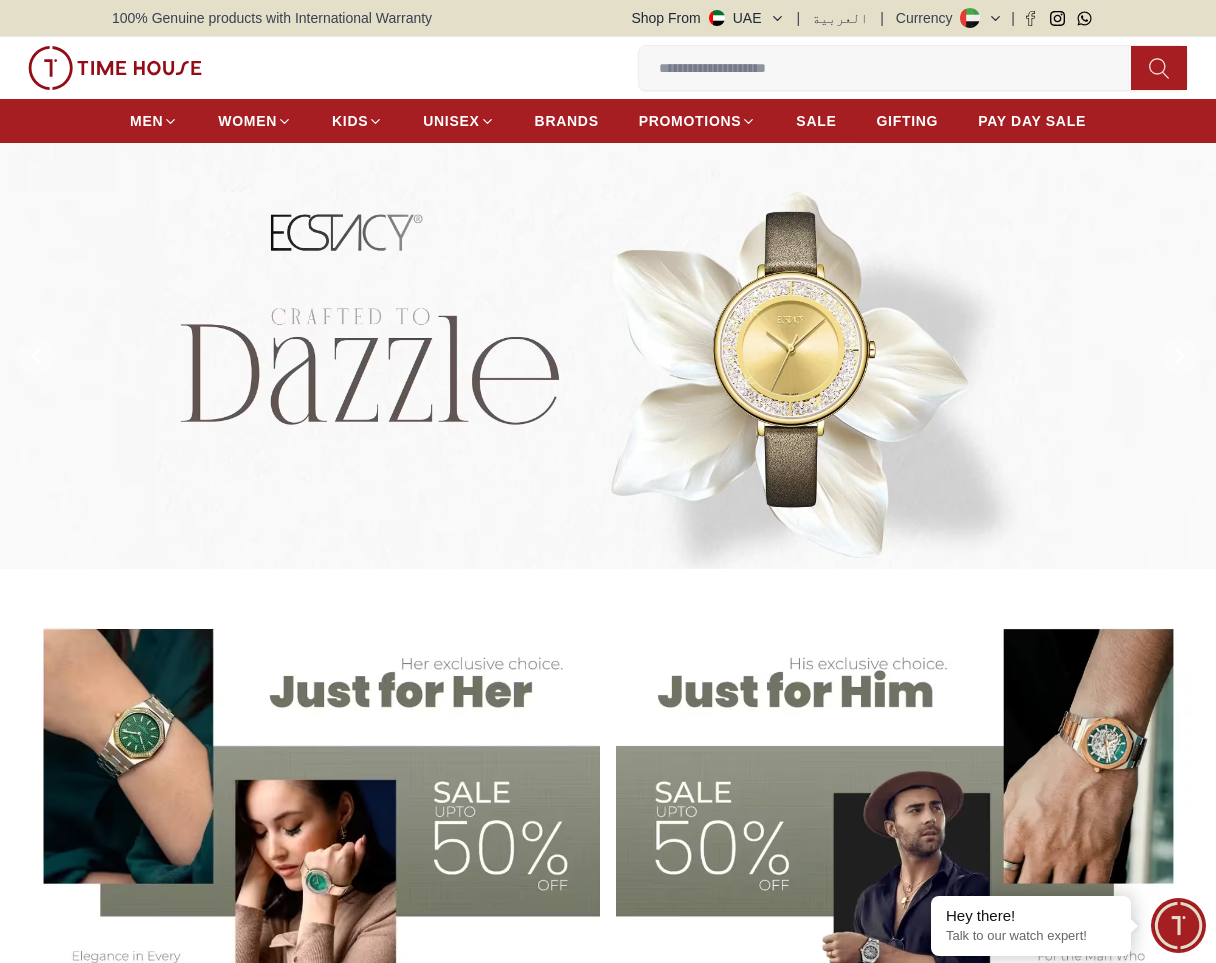 drag, startPoint x: 1202, startPoint y: 186, endPoint x: 1224, endPoint y: 130, distance: 60.166435 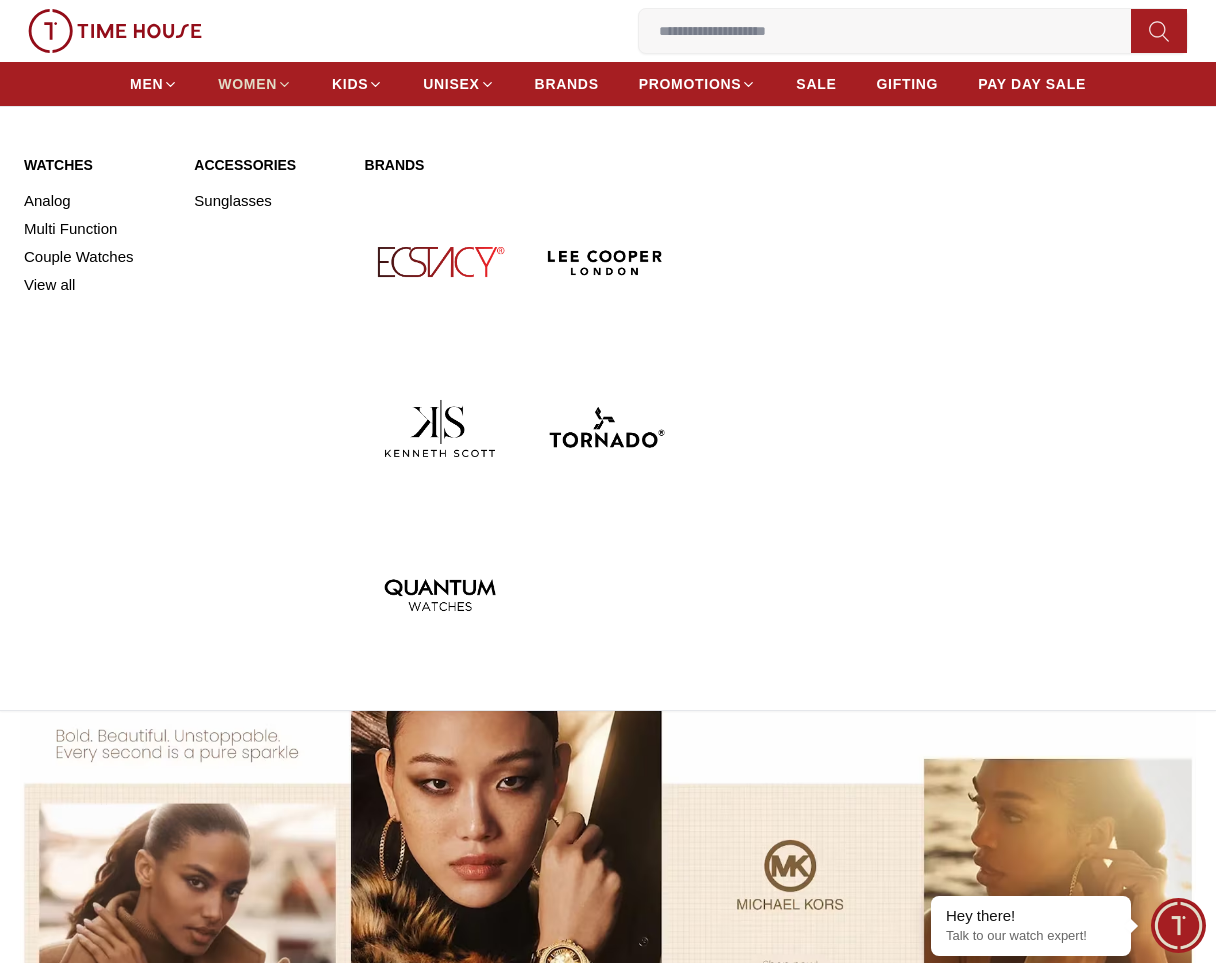 click on "WOMEN" at bounding box center [247, 84] 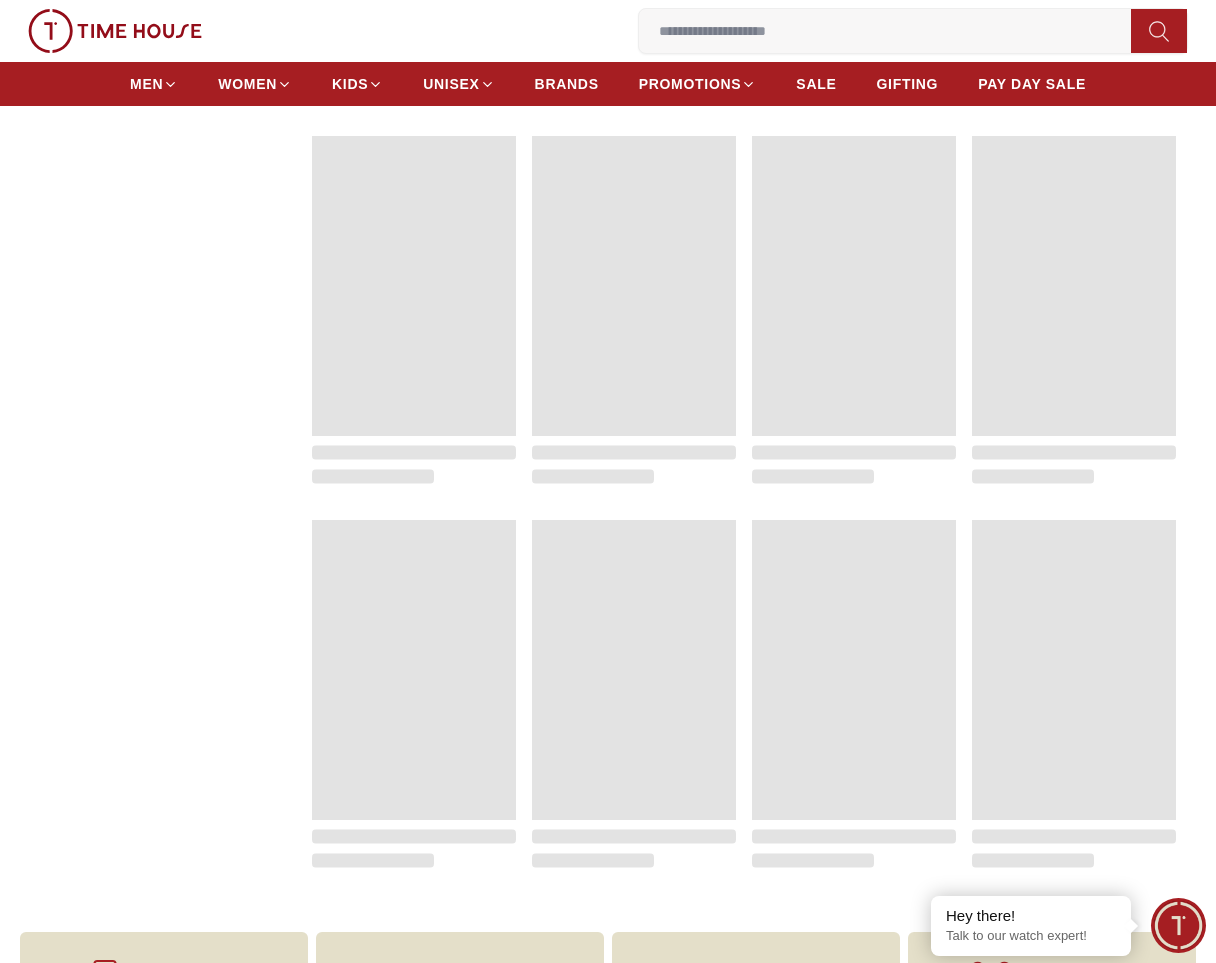 scroll, scrollTop: 0, scrollLeft: 0, axis: both 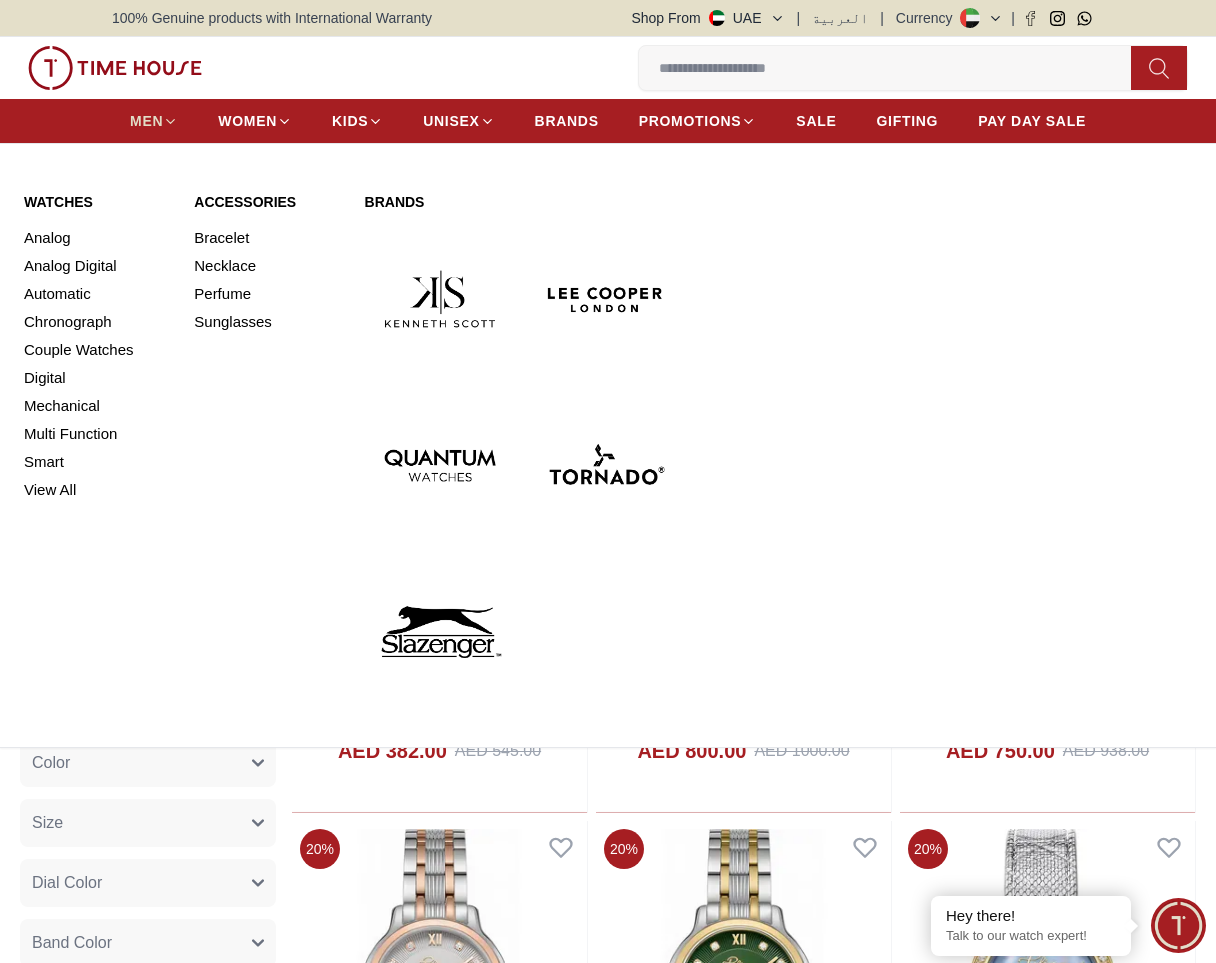 click on "MEN" at bounding box center [146, 121] 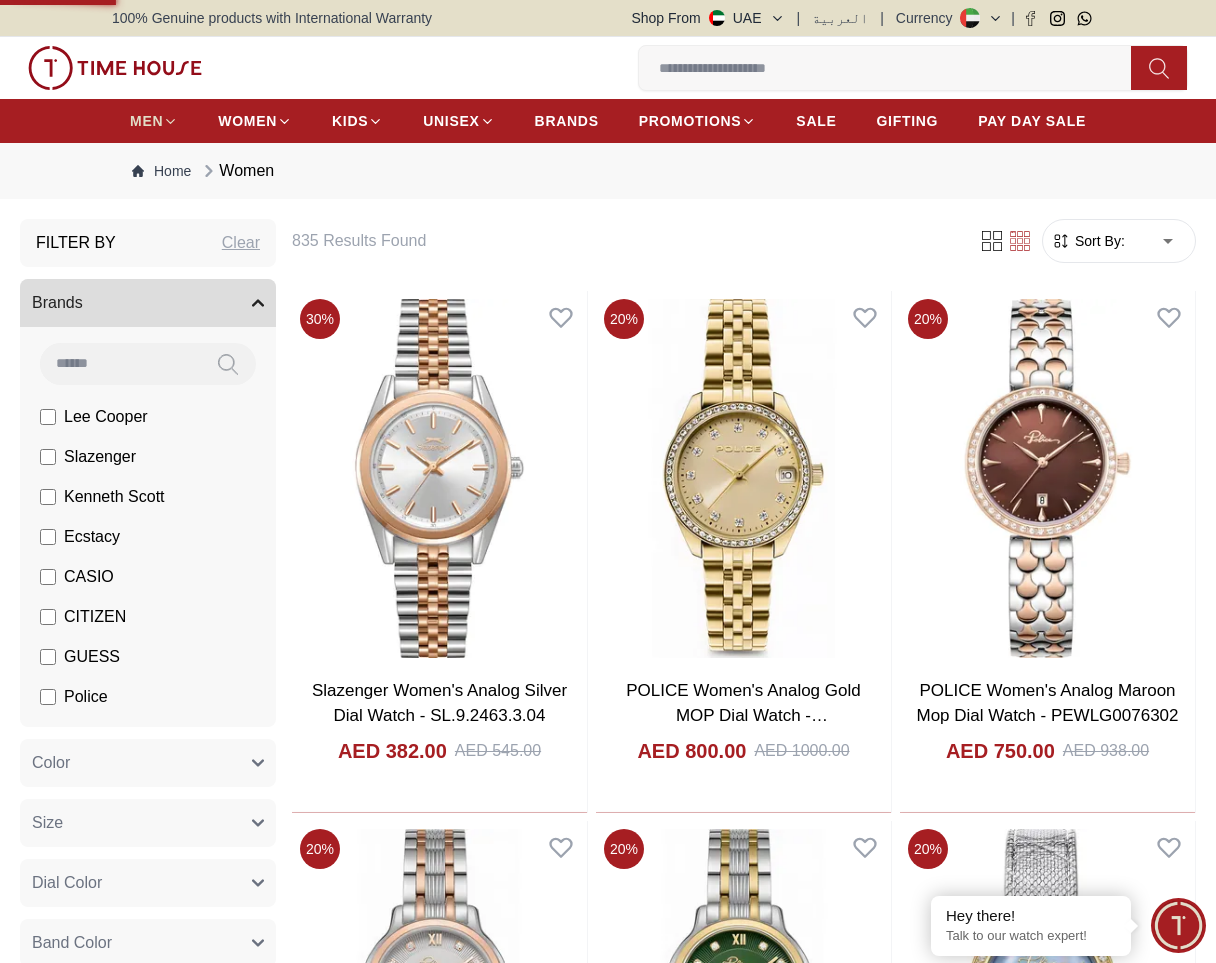 drag, startPoint x: 148, startPoint y: 117, endPoint x: 158, endPoint y: 118, distance: 10.049875 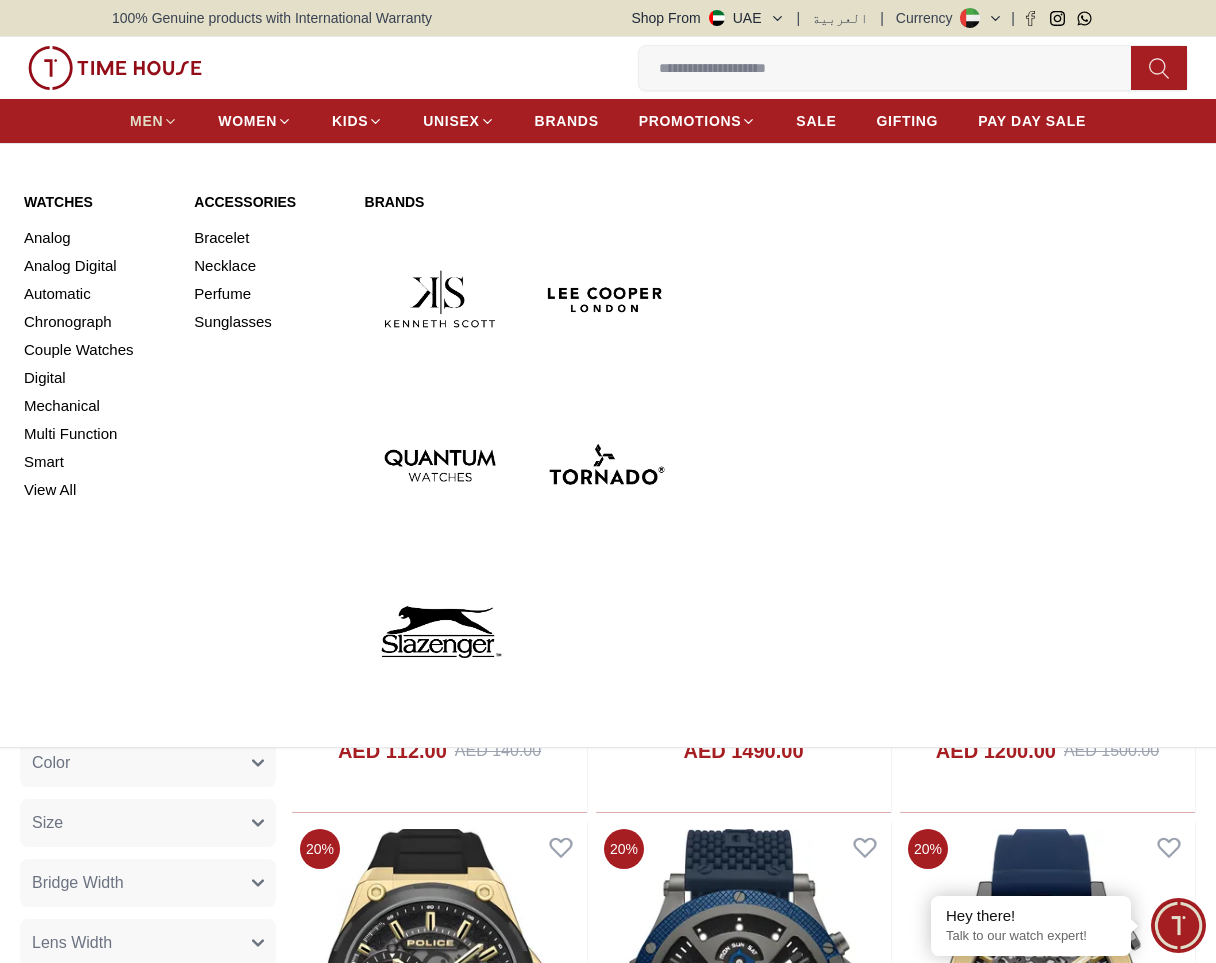 click on "MEN" at bounding box center [154, 121] 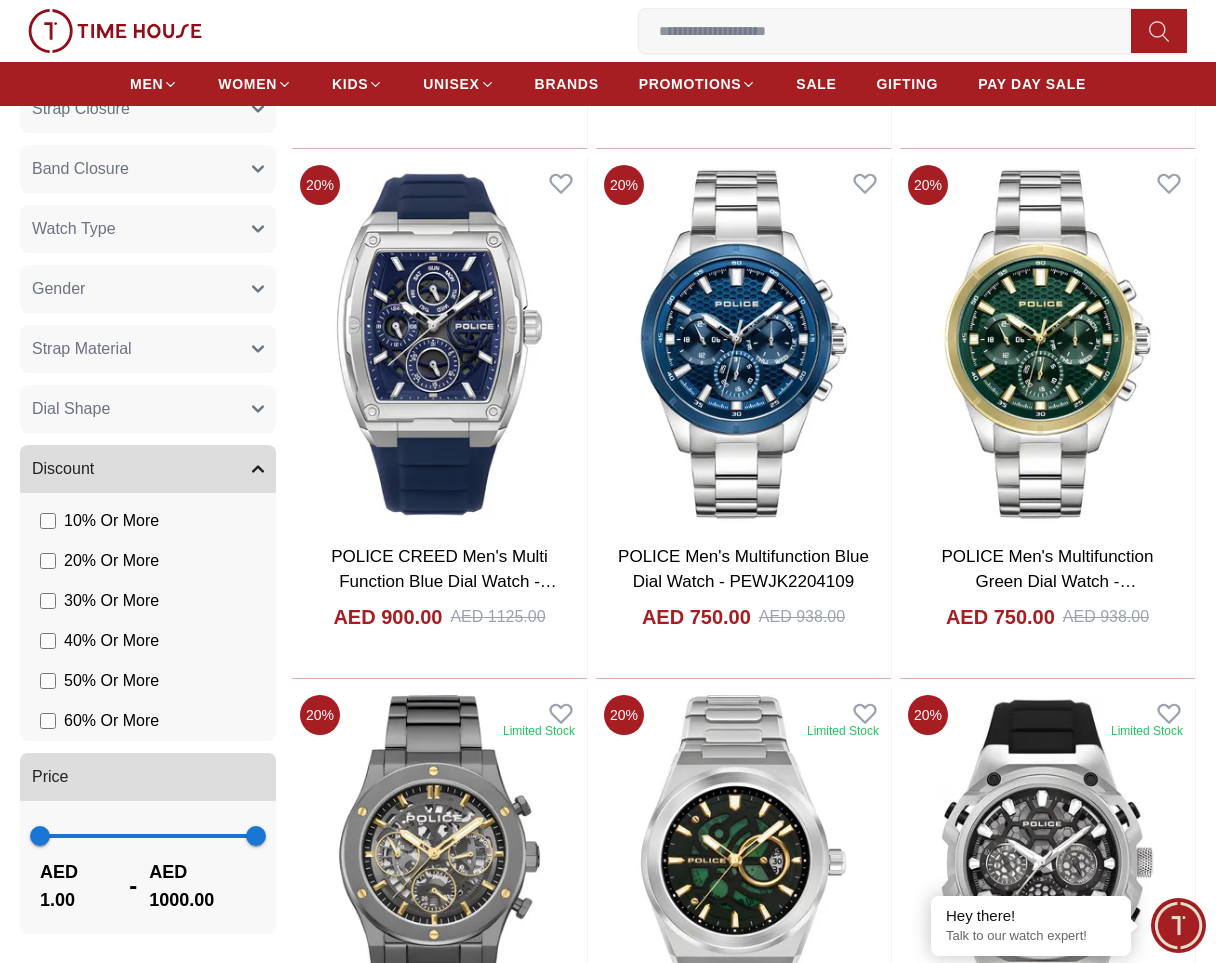 scroll, scrollTop: 1094, scrollLeft: 0, axis: vertical 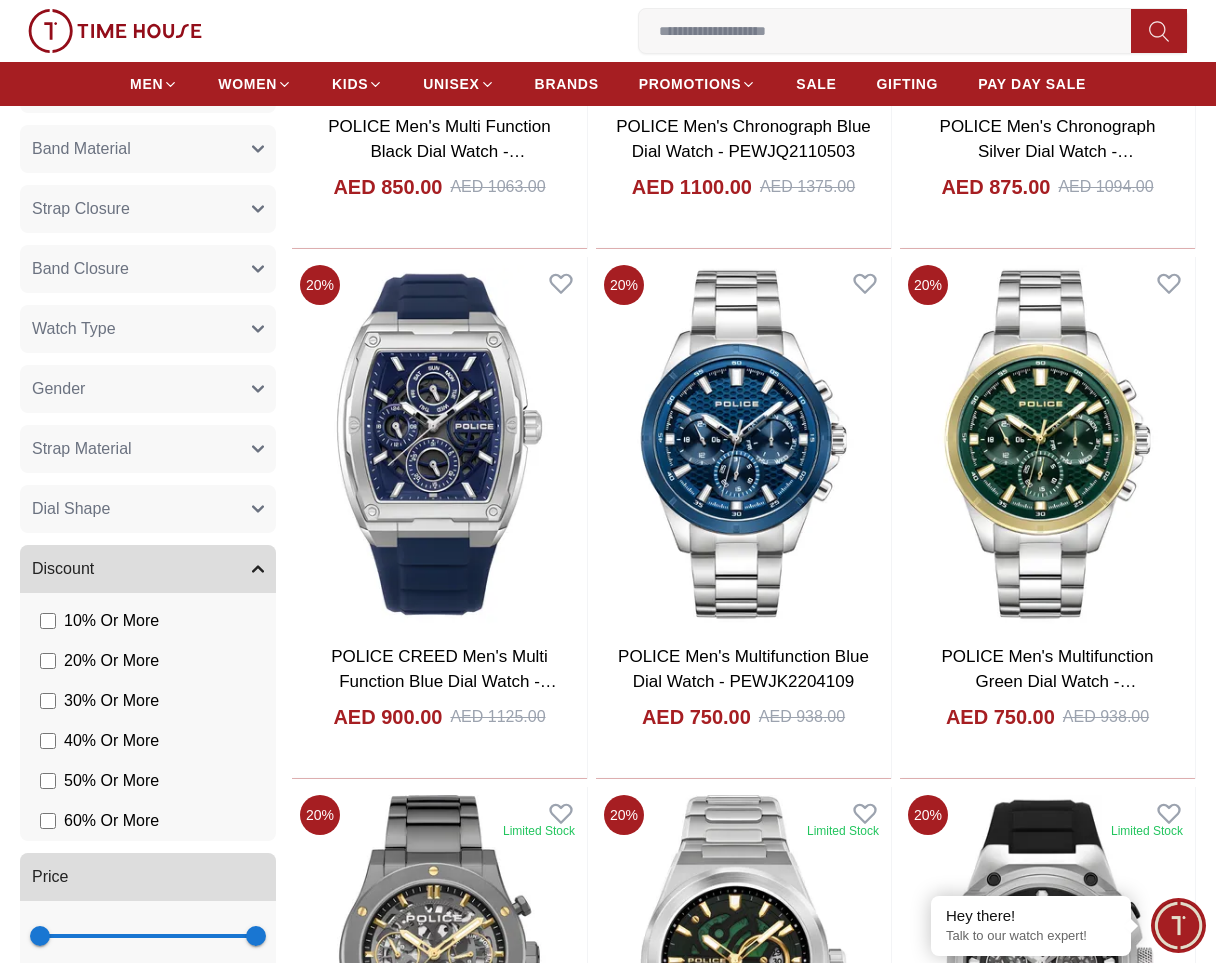 click at bounding box center [893, 31] 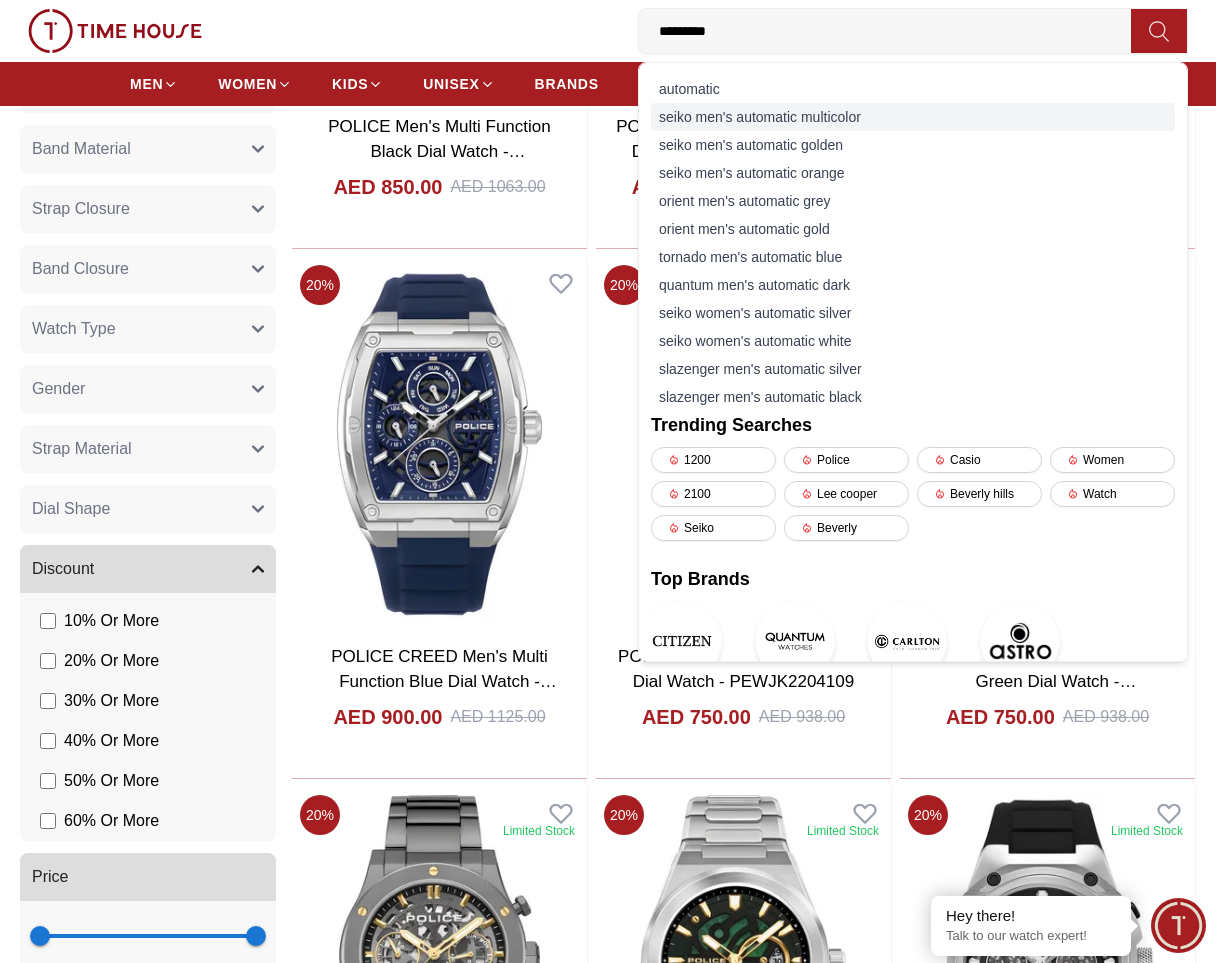 type on "********" 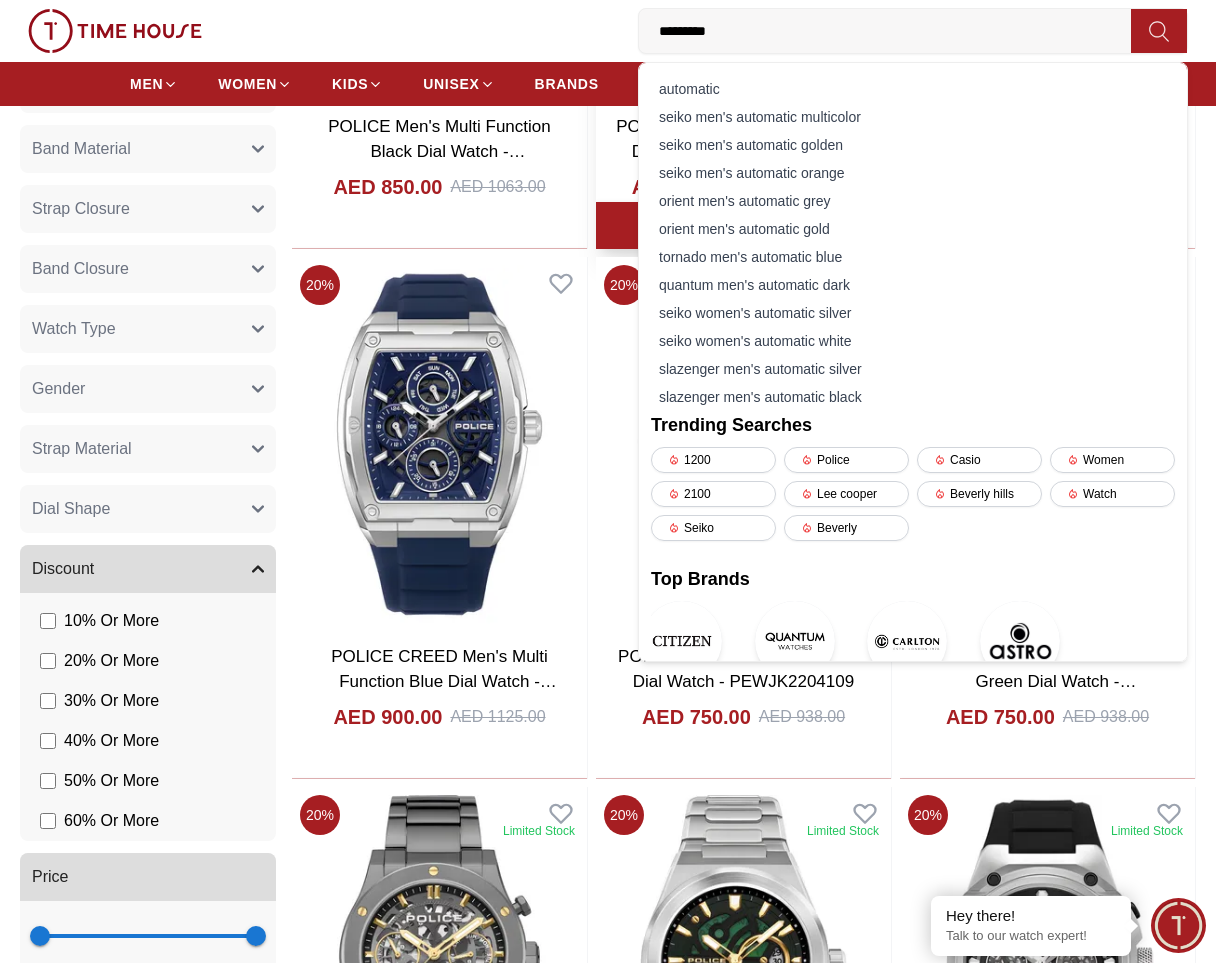 click on "seiko men's automatic multicolor" at bounding box center (913, 117) 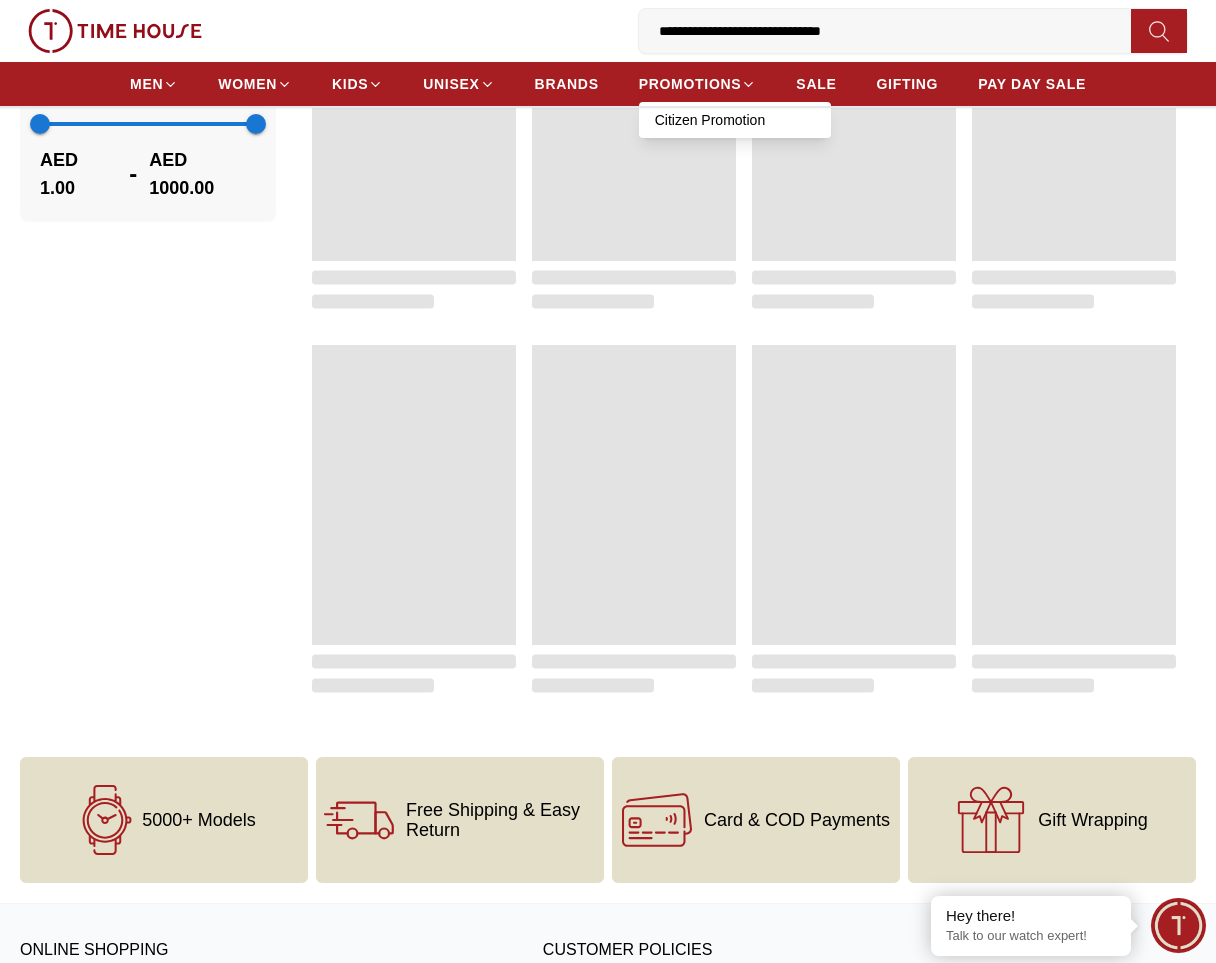 scroll, scrollTop: 0, scrollLeft: 0, axis: both 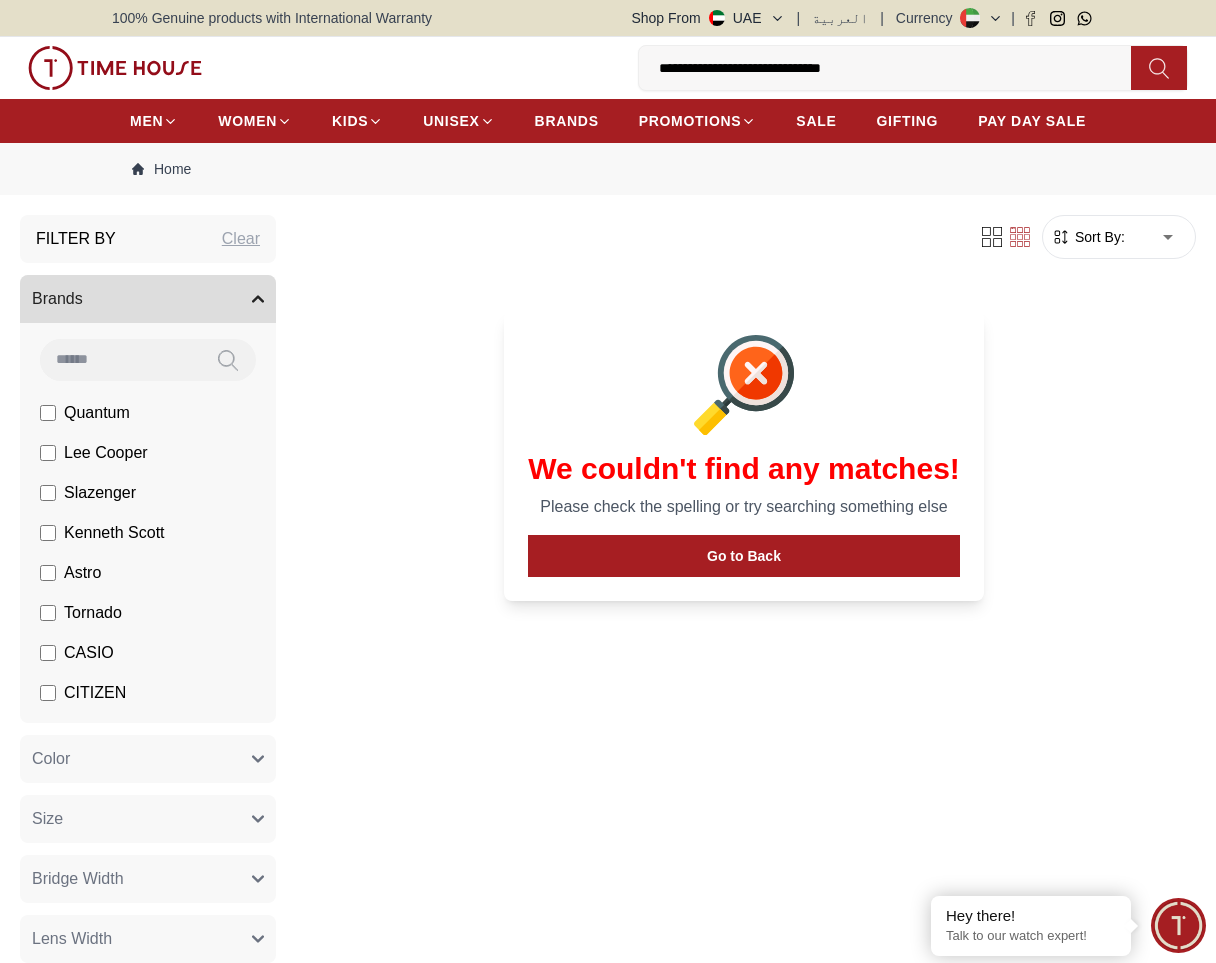 click on "**********" at bounding box center (893, 68) 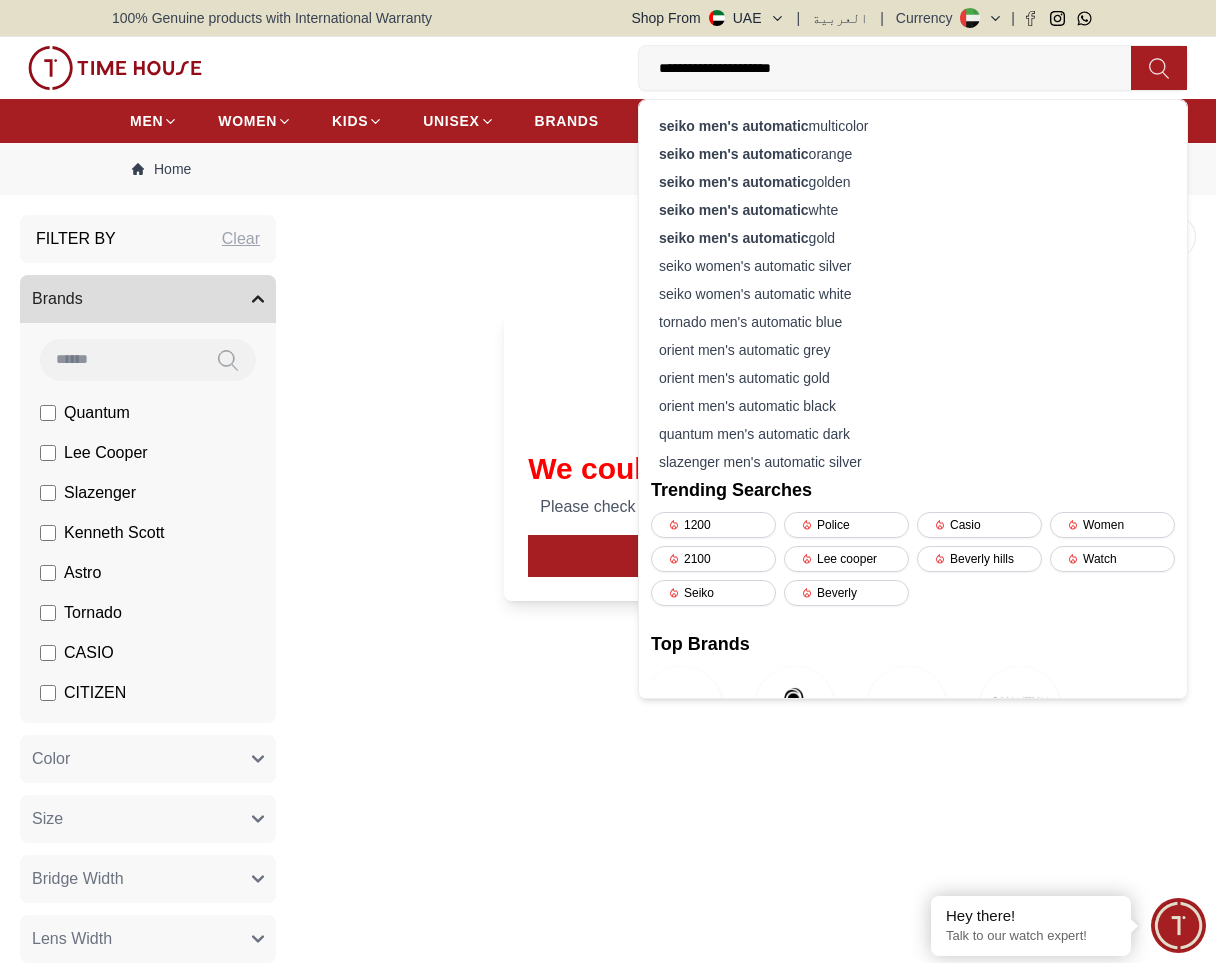 type on "**********" 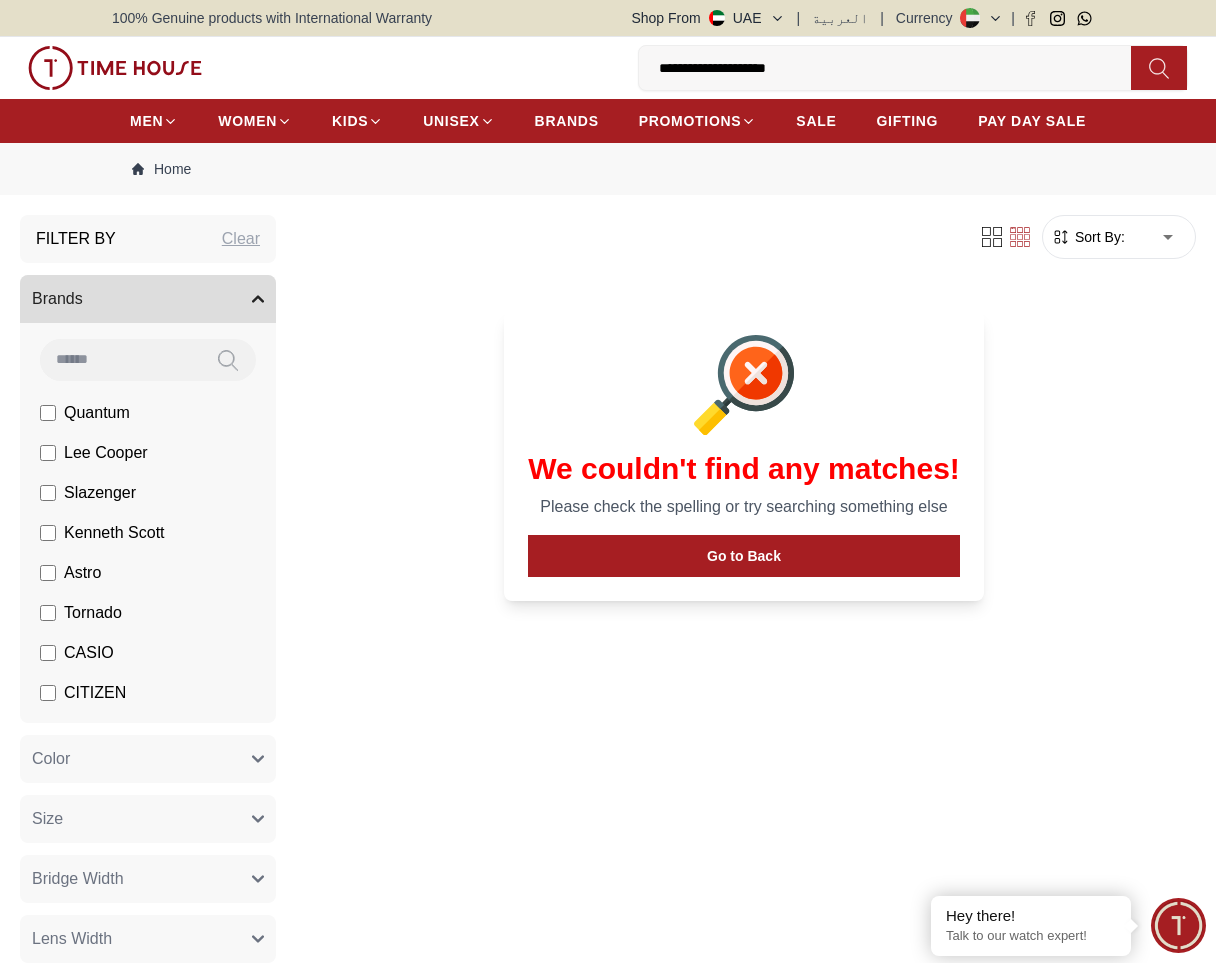 click on "**********" at bounding box center (893, 68) 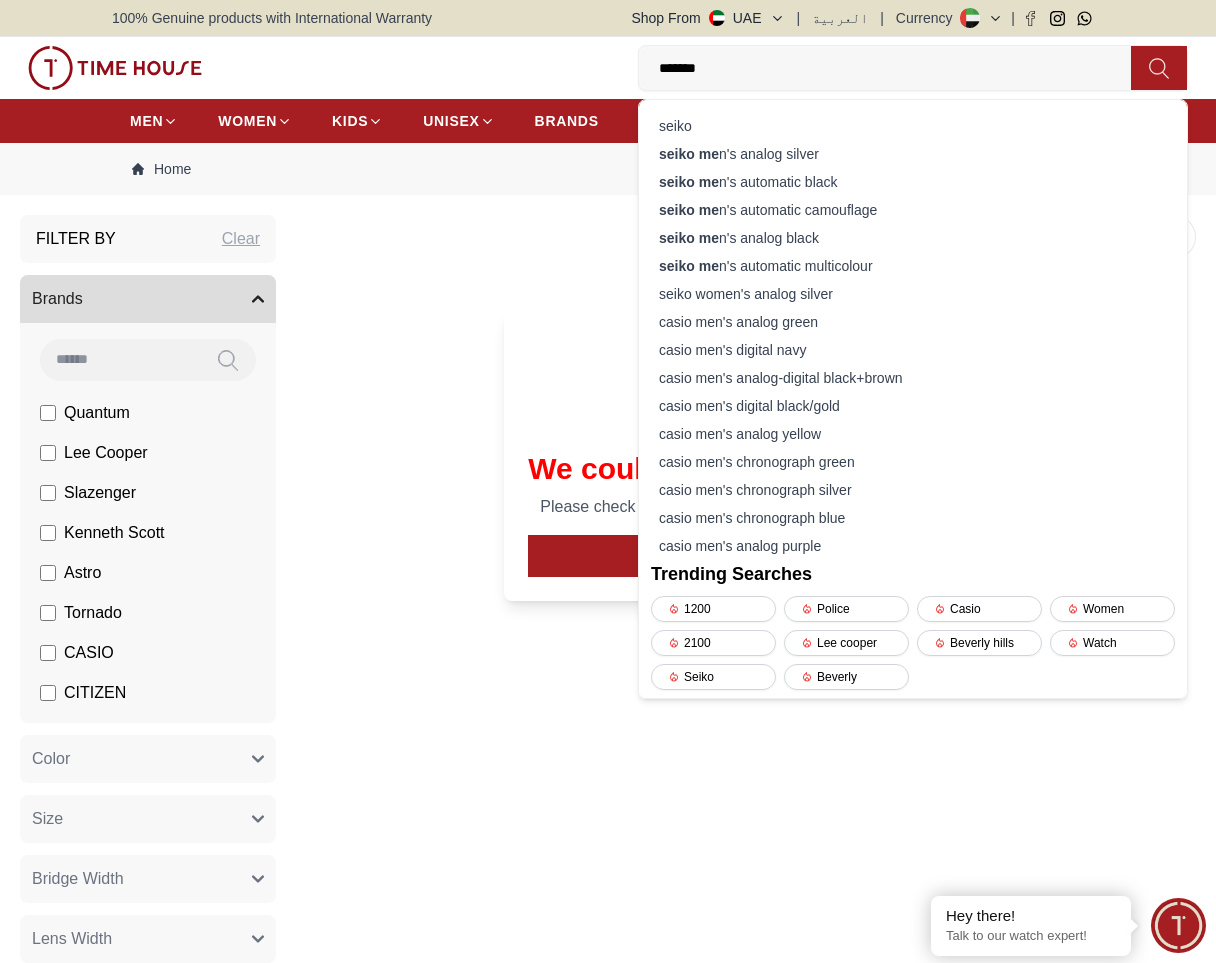 type on "*****" 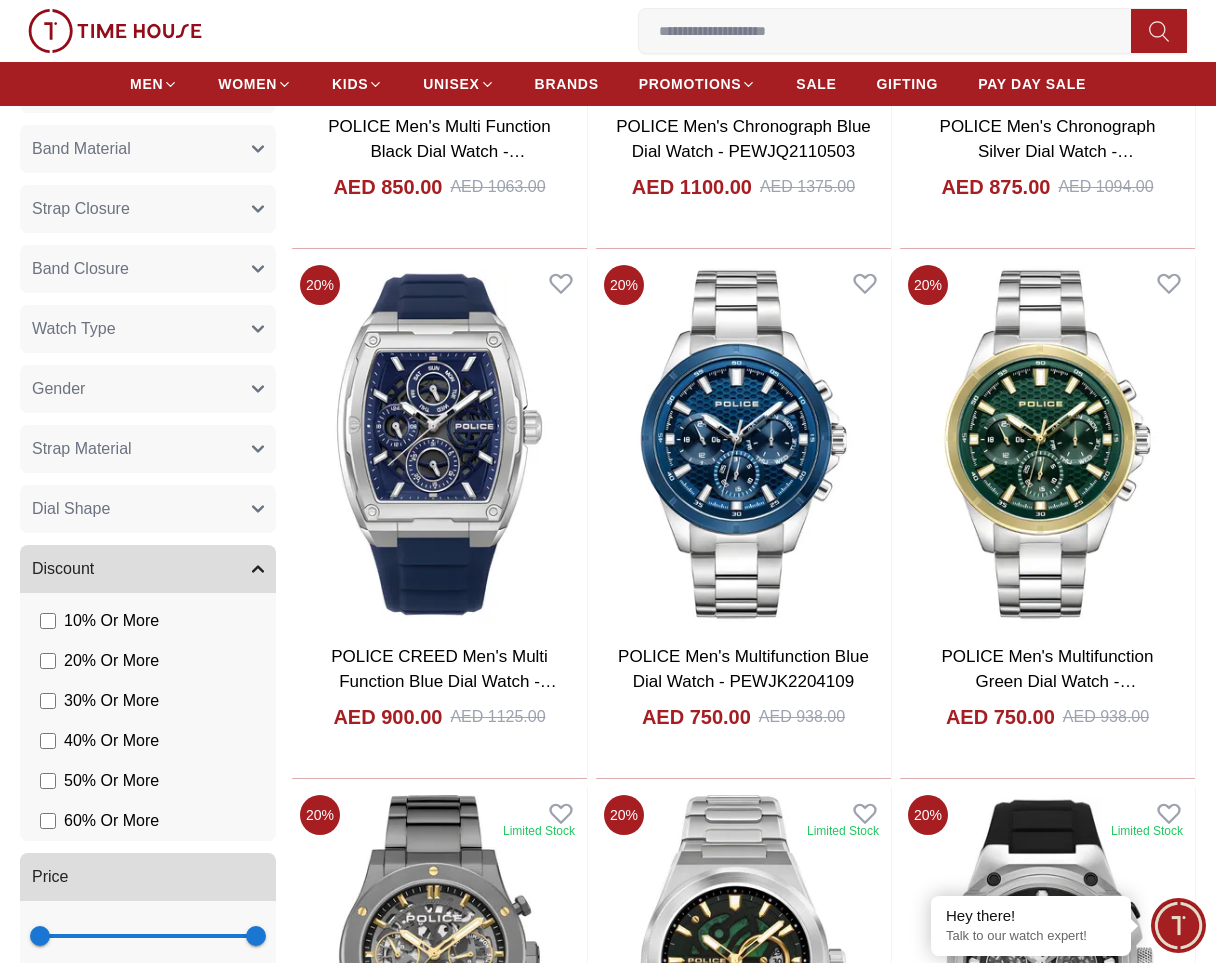 scroll, scrollTop: 1370, scrollLeft: 0, axis: vertical 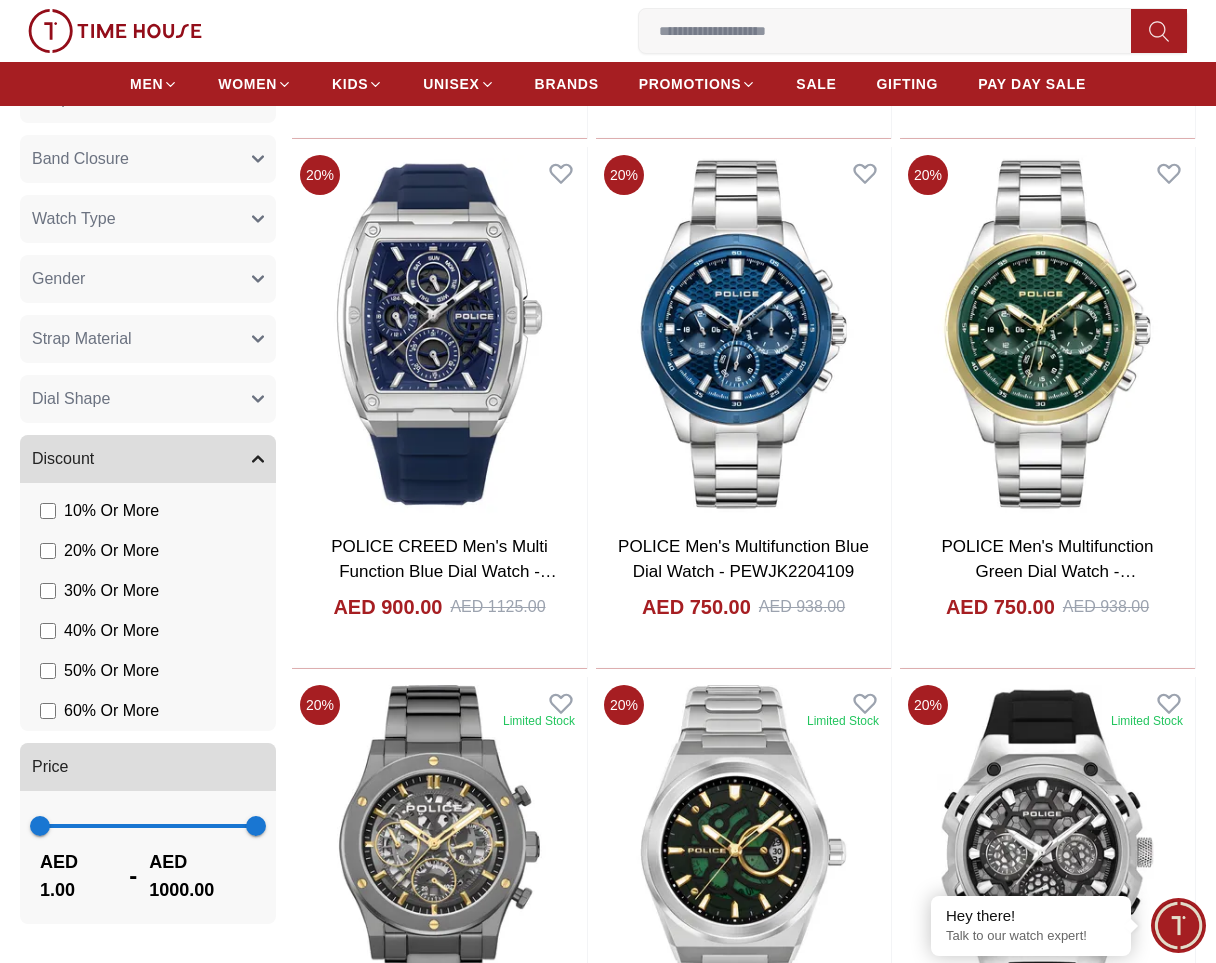 click on "Band Closure" at bounding box center [148, 159] 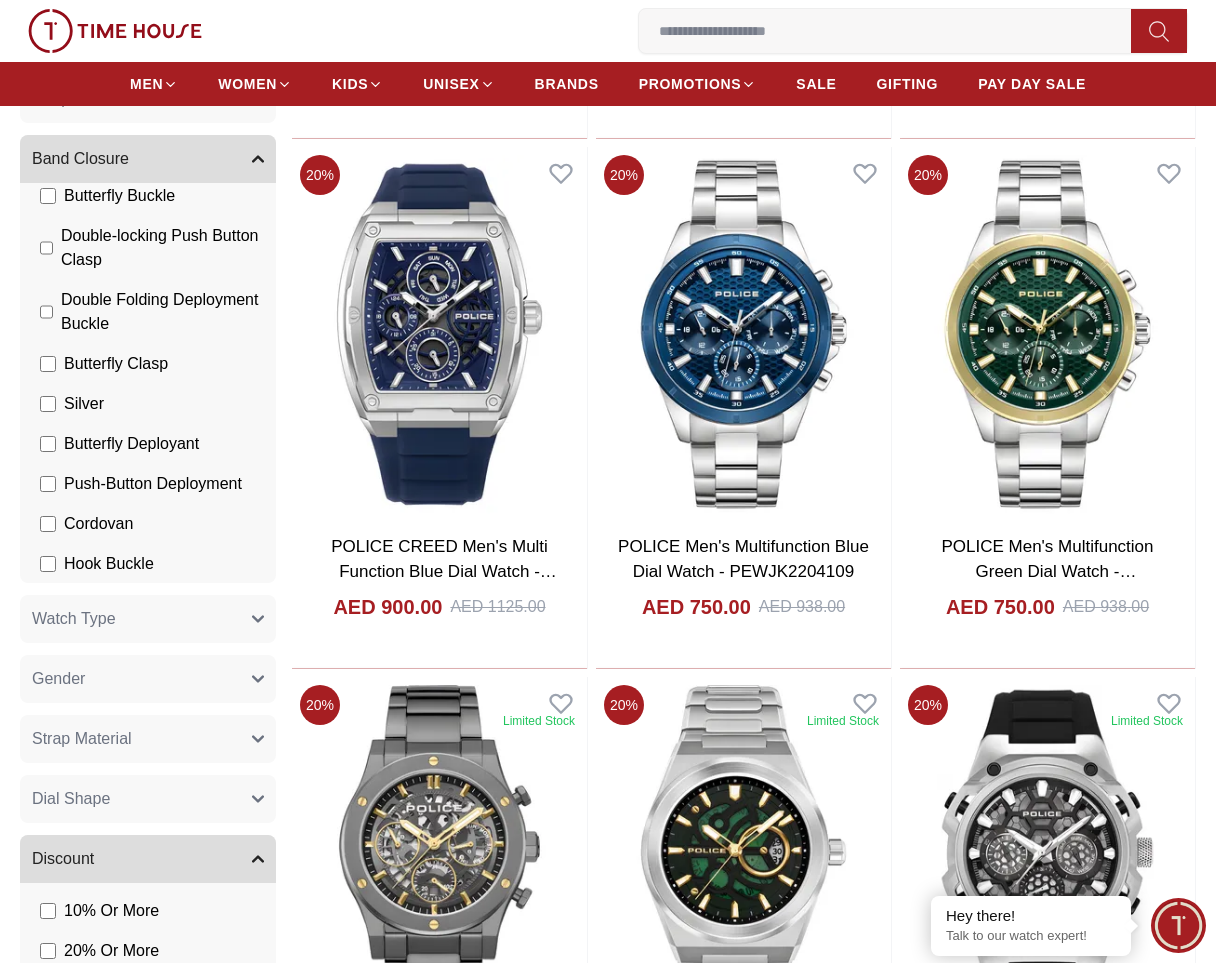 scroll, scrollTop: 318, scrollLeft: 0, axis: vertical 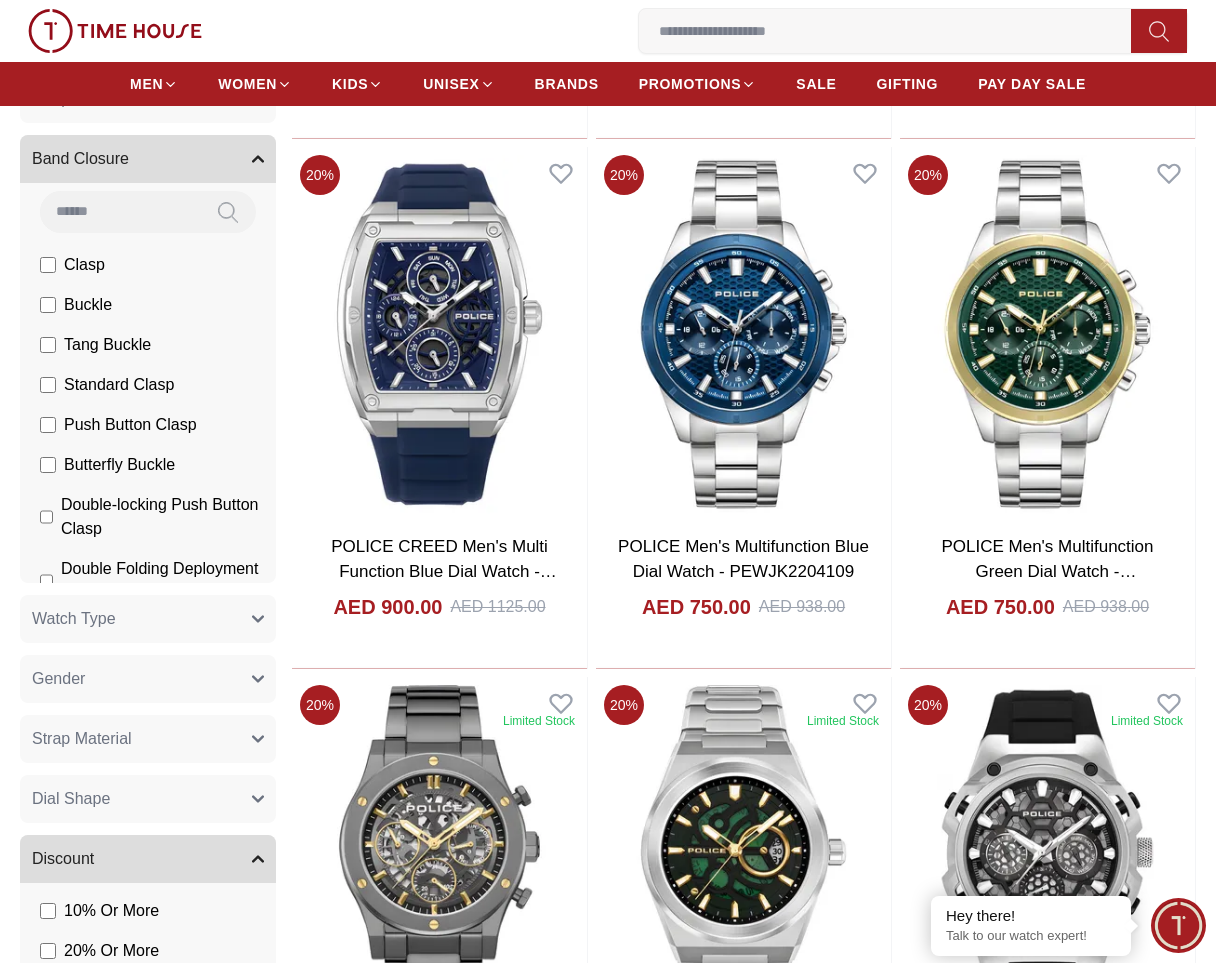 click 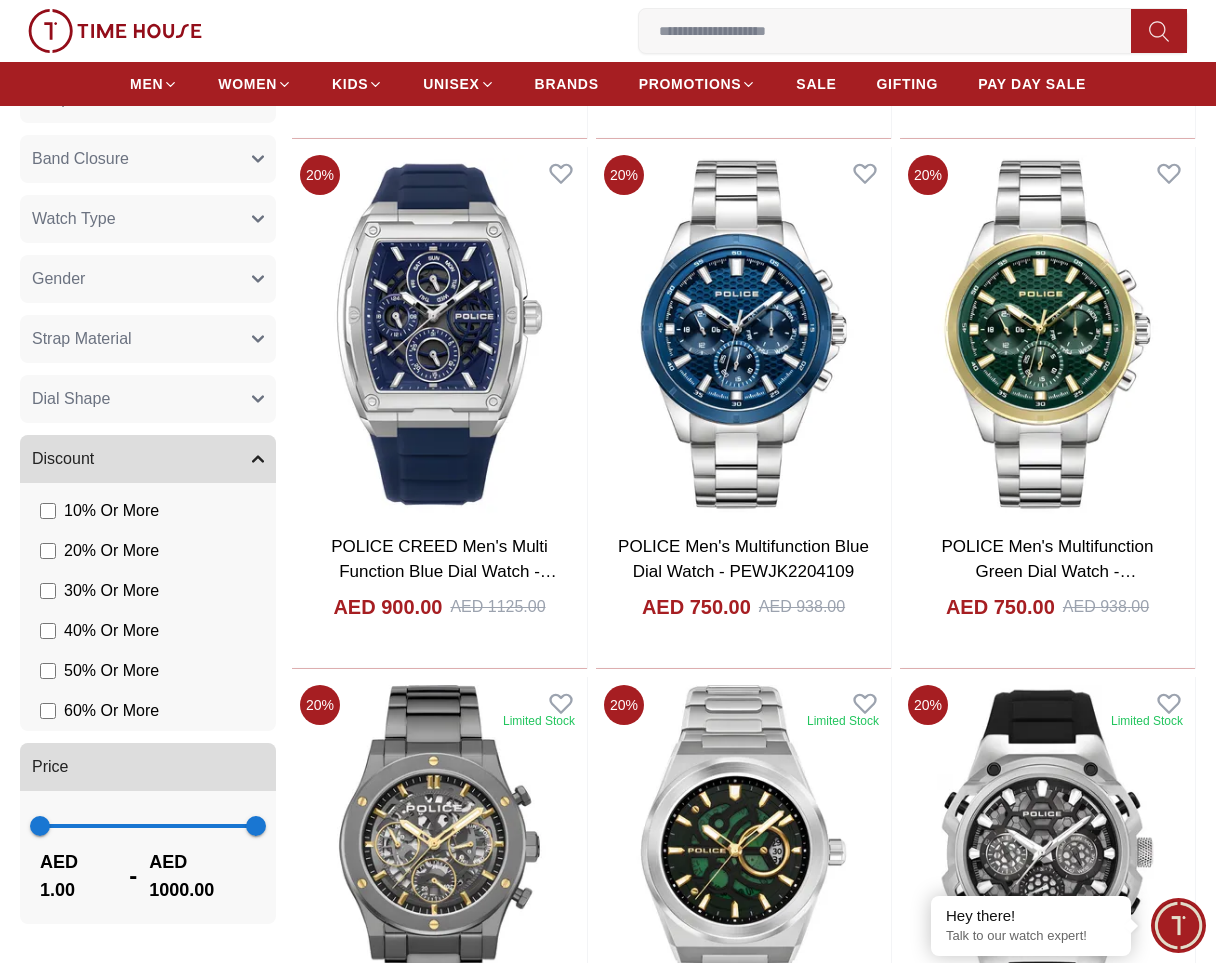 click on "100% Genuine products with International Warranty Shop From [COUNTRY] | العربية |     Currency    | 0 Wishlist My Bag seiko seiko  men's analog silver seiko  men's automatic black seiko  men's automatic camouflage seiko  men's analog black seiko  women's analog silver seiko  men's automatic multicolour Trending Searches 1200 Police Casio Women 2100 Lee cooper Beverly hills Watch Seiko Beverly Top Brands Quantum Carlton Astro CITIZEN Help Our Stores My Account 0 Wishlist My Bag MEN WOMEN KIDS UNISEX BRANDS PROMOTIONS SALE GIFTING PAY DAY SALE Home Men    Filter By Clear Brands Quantum Lee Cooper Slazenger Kenneth Scott Astro Tornado CASIO CITIZEN GUESS ORIENT Police Ducati CERRUTI 1881 G-Shock Lee Cooper Accessories Tsar Bomba Irus Idee Vogue Polaroid Ciga Design Color Black Green Blue Red Dark Blue Silver Silver / Black Orange Rose Gold Grey White White / Rose Gold Silver / Silver Dark Blue / Silver Silver / Gold Silver / Rose Gold Black / Black Black / Silver Black / Rose Gold Gold Yellow Brown" at bounding box center (608, 3194) 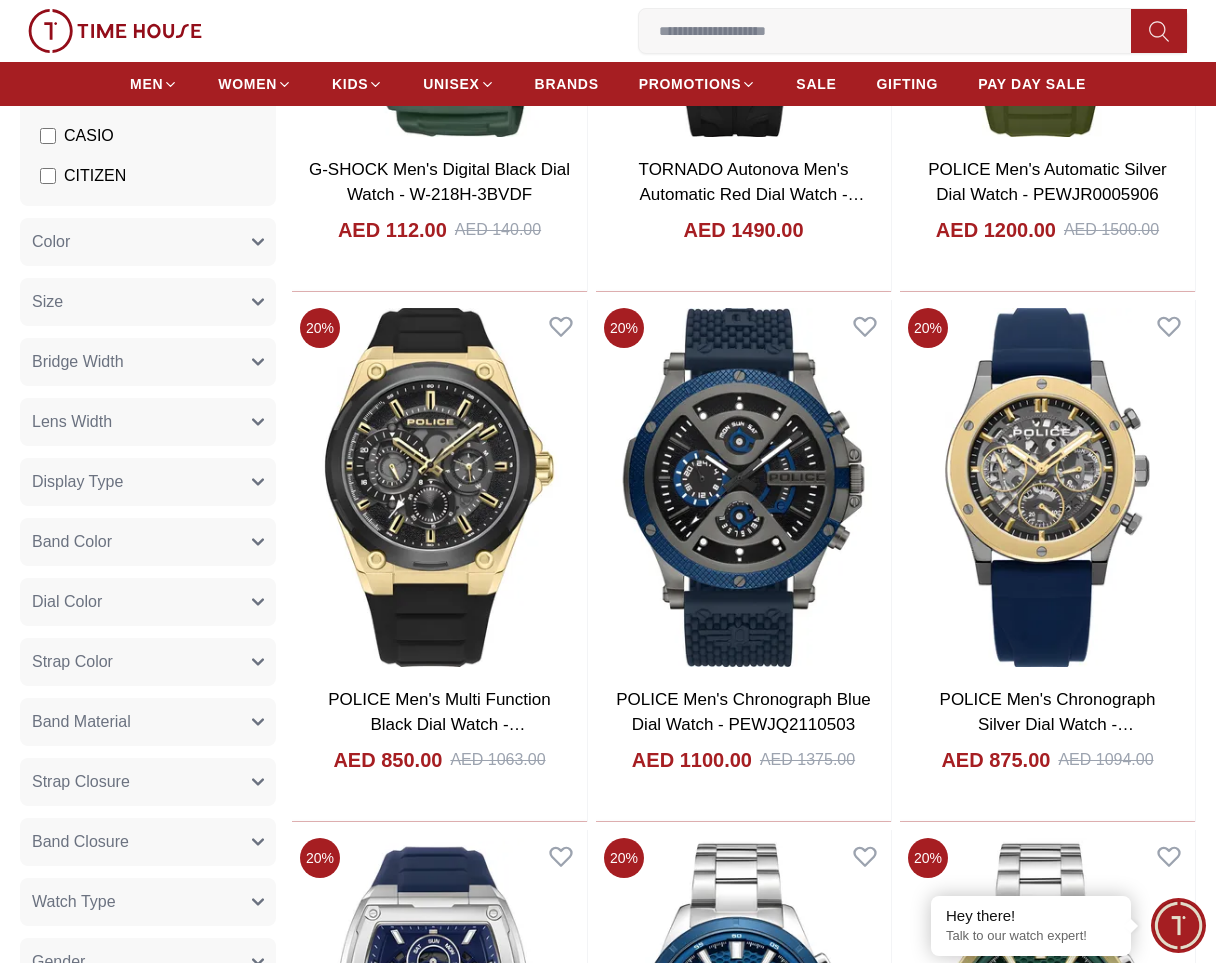 scroll, scrollTop: 530, scrollLeft: 0, axis: vertical 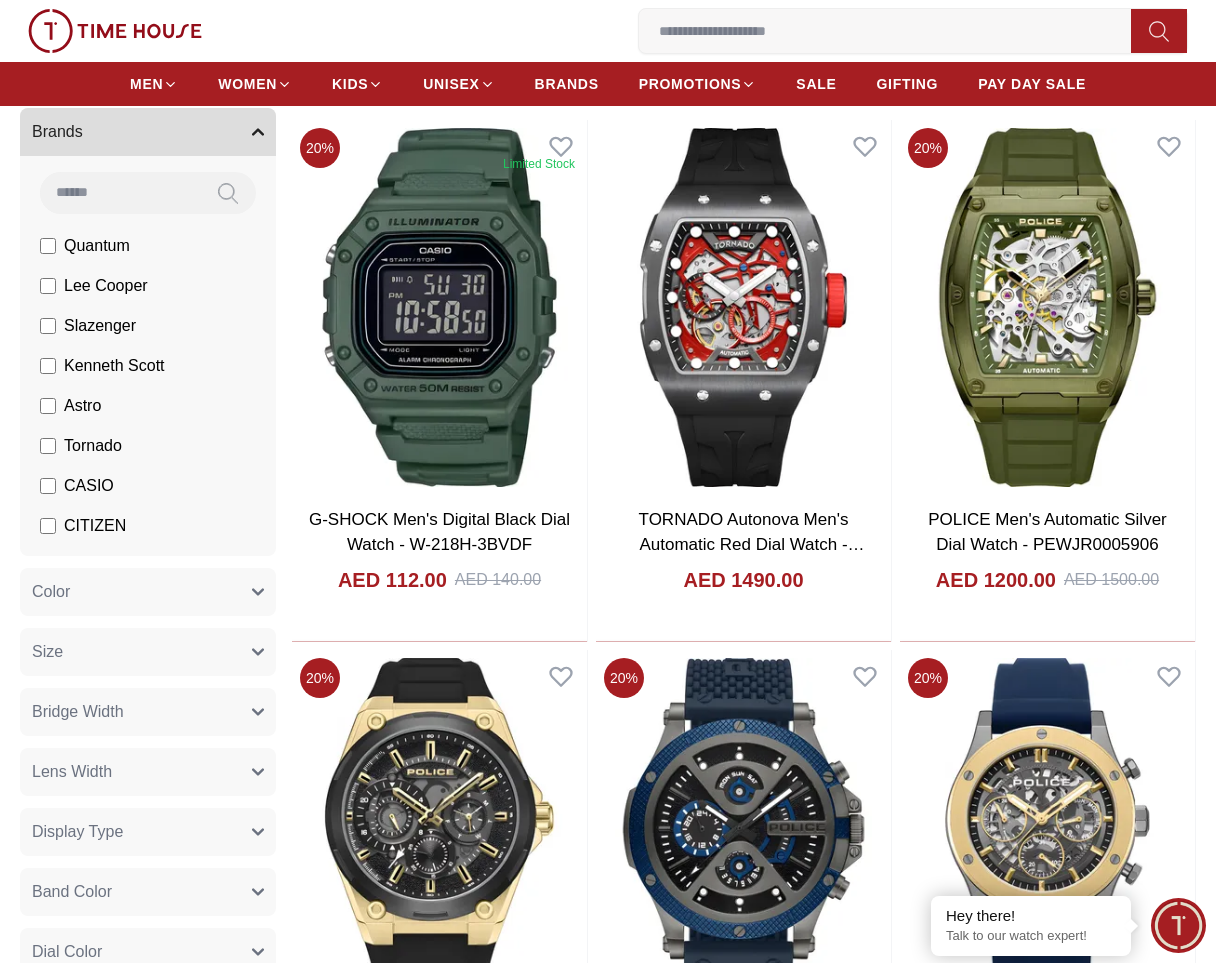 click at bounding box center [120, 192] 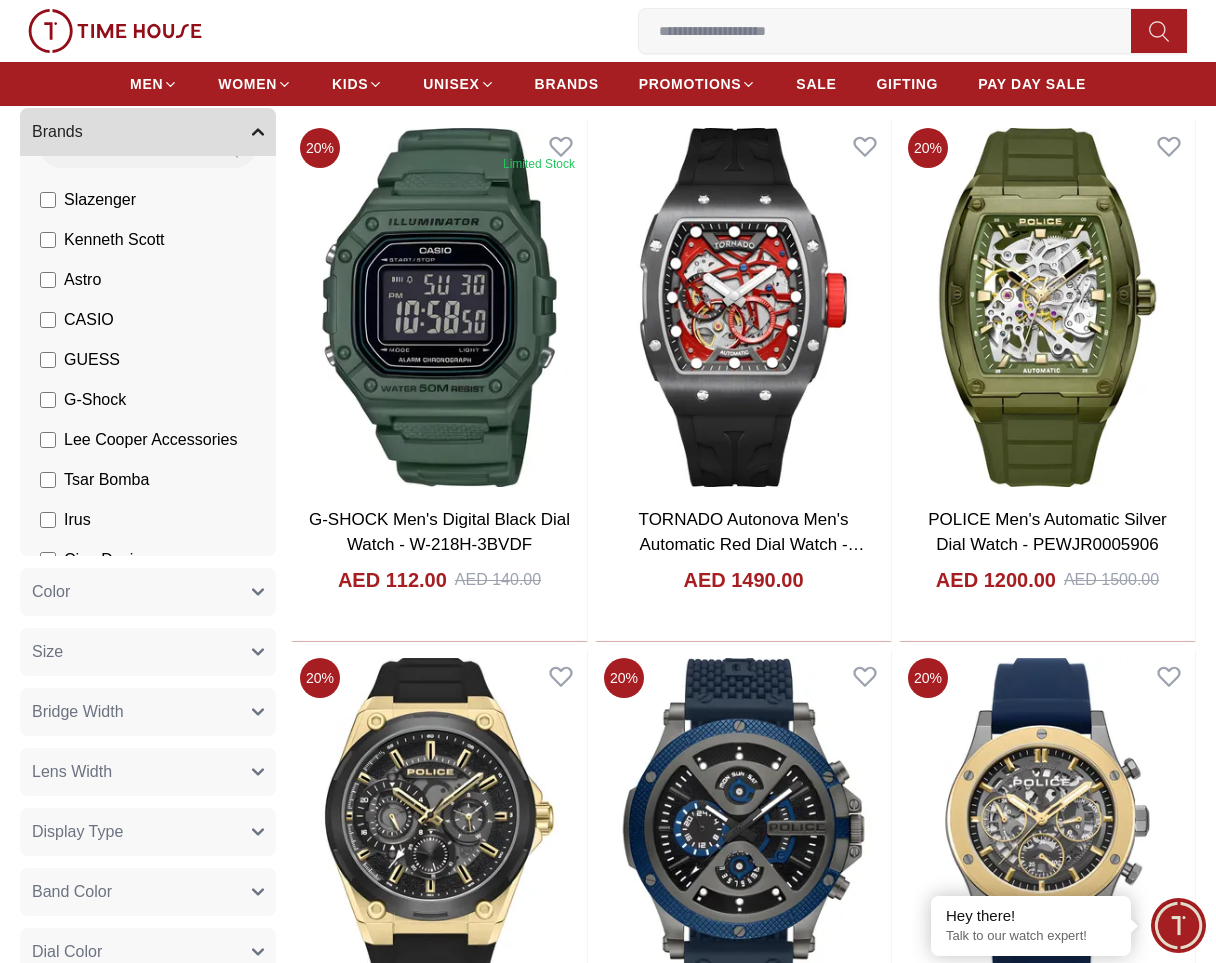 scroll, scrollTop: 70, scrollLeft: 0, axis: vertical 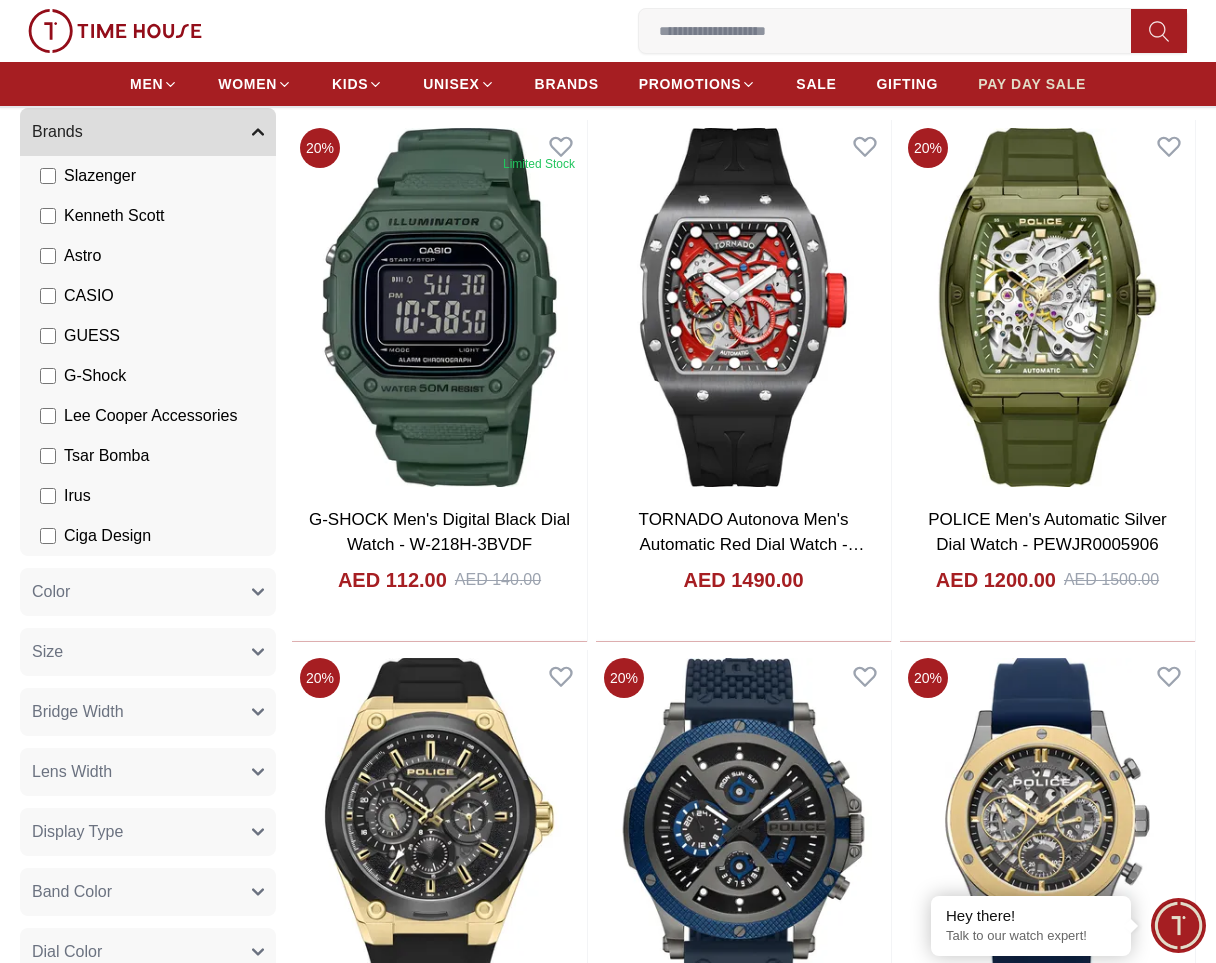type on "*" 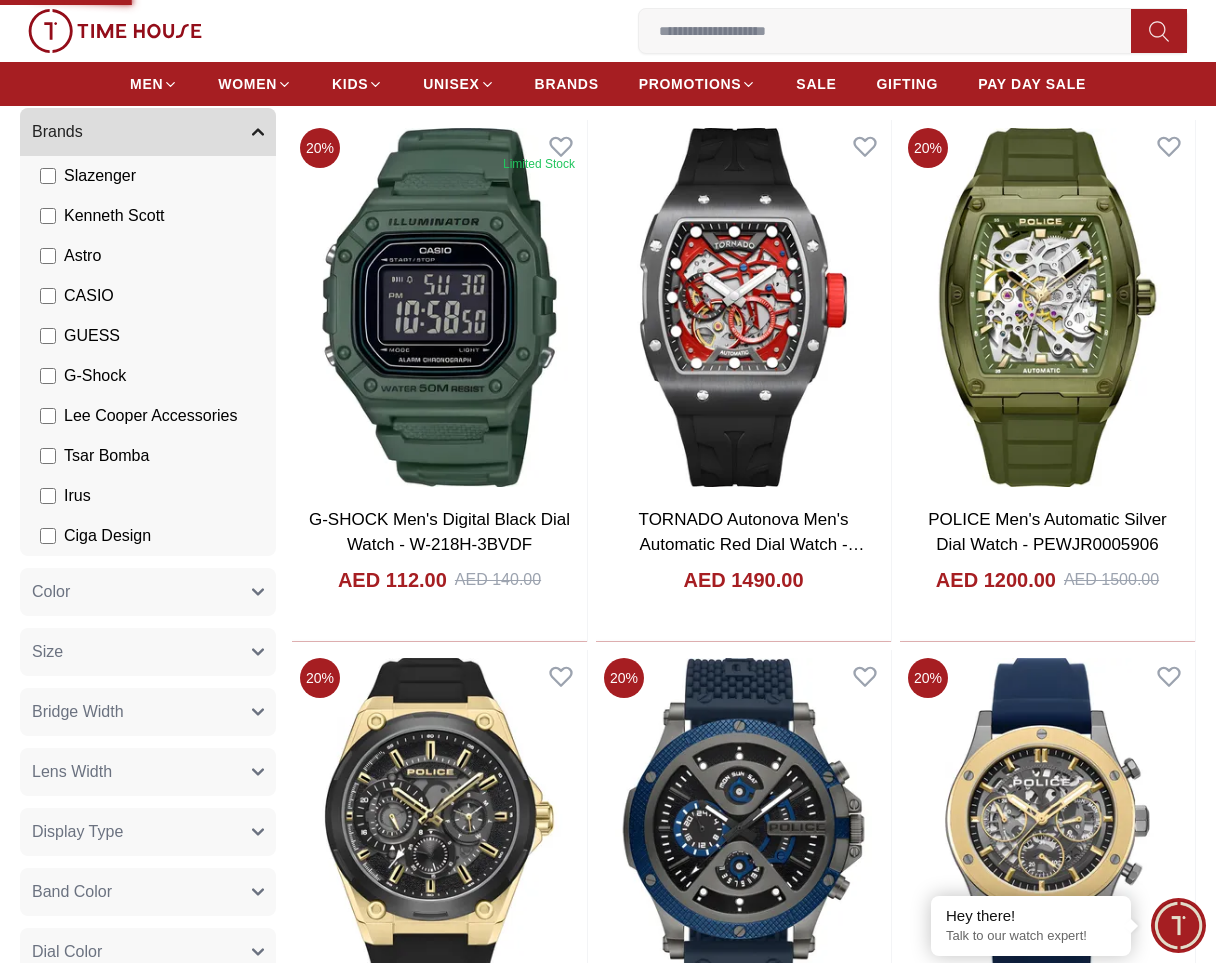 scroll, scrollTop: 0, scrollLeft: 0, axis: both 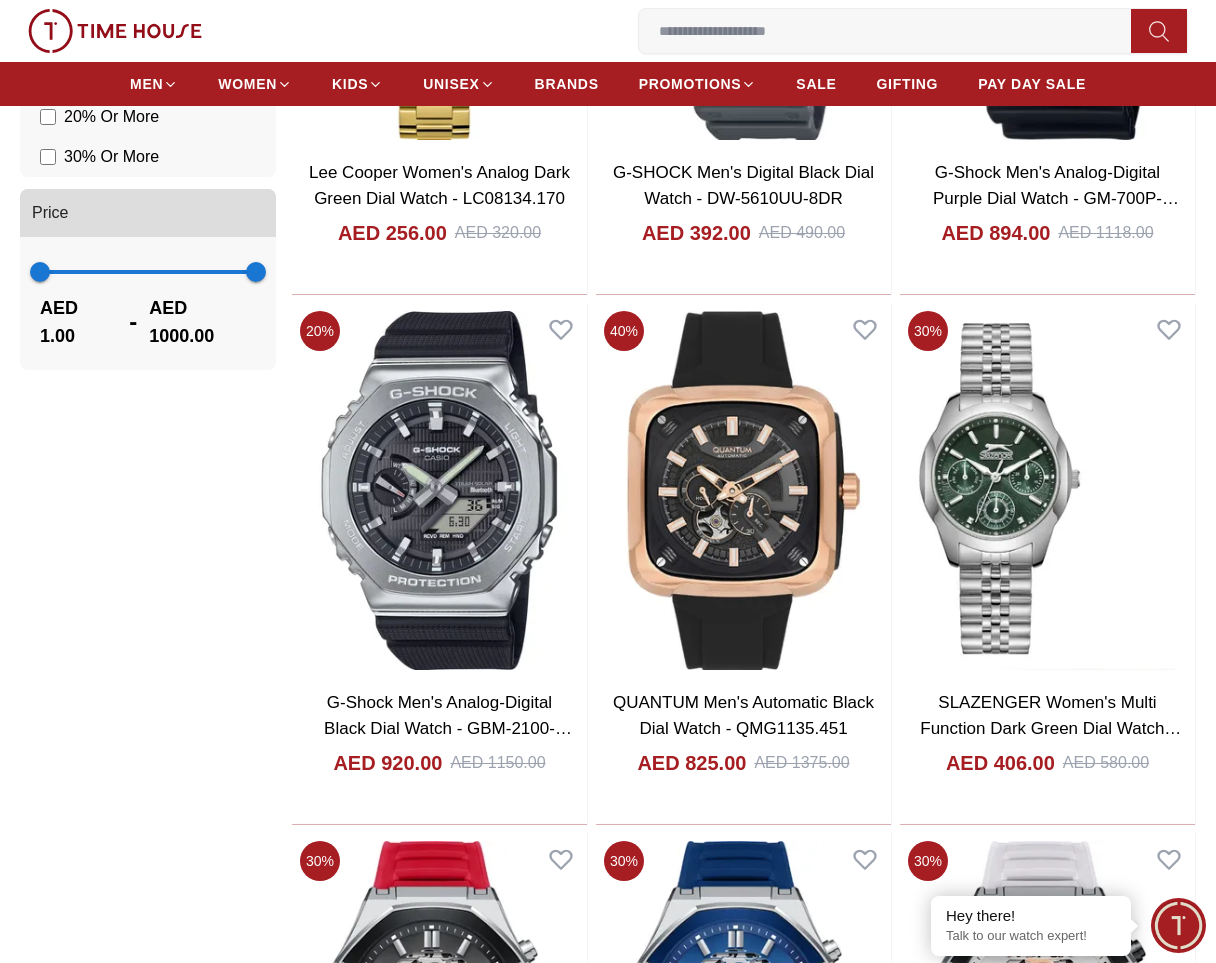 drag, startPoint x: 1209, startPoint y: 442, endPoint x: 1225, endPoint y: 450, distance: 17.888544 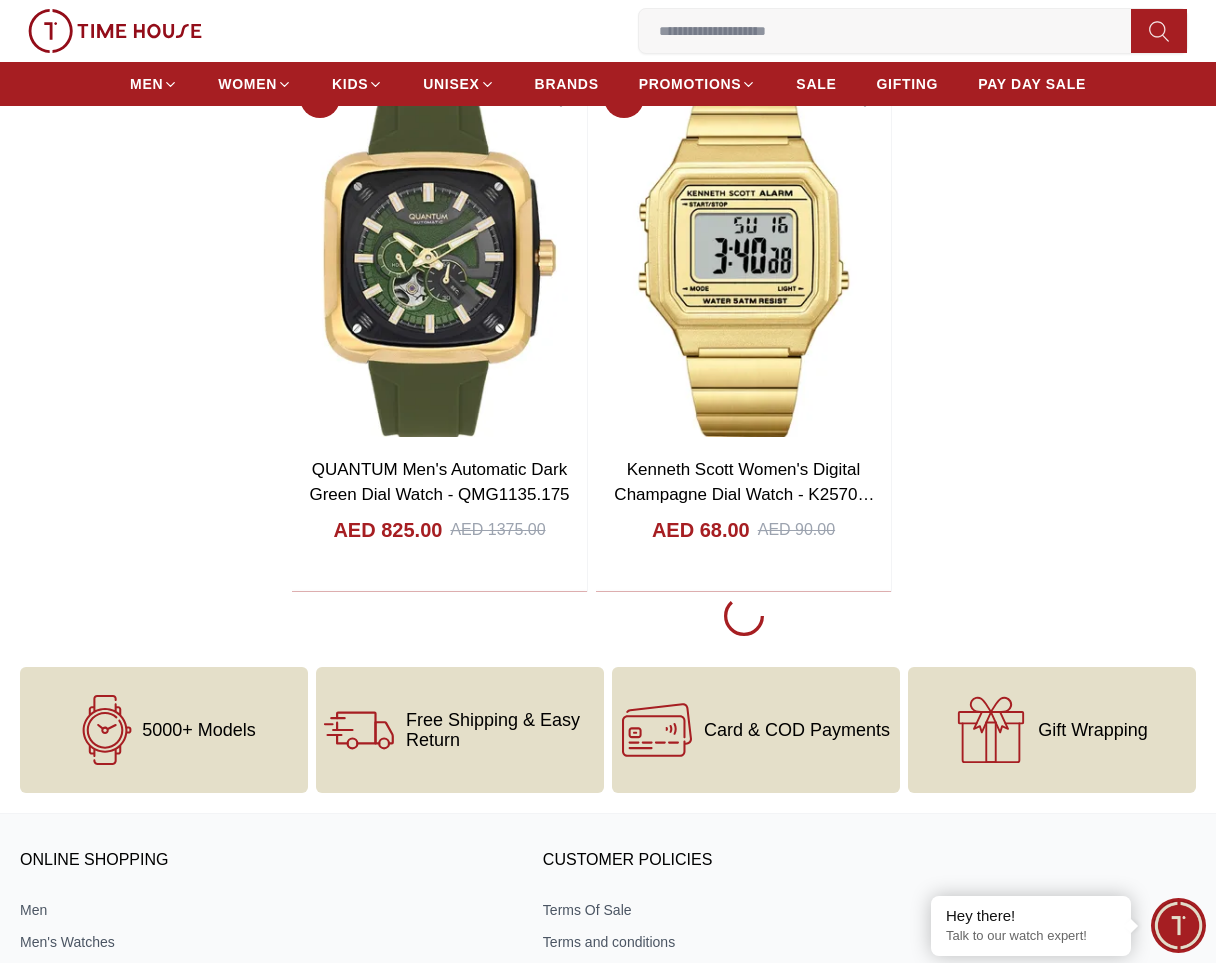 scroll, scrollTop: 3781, scrollLeft: 0, axis: vertical 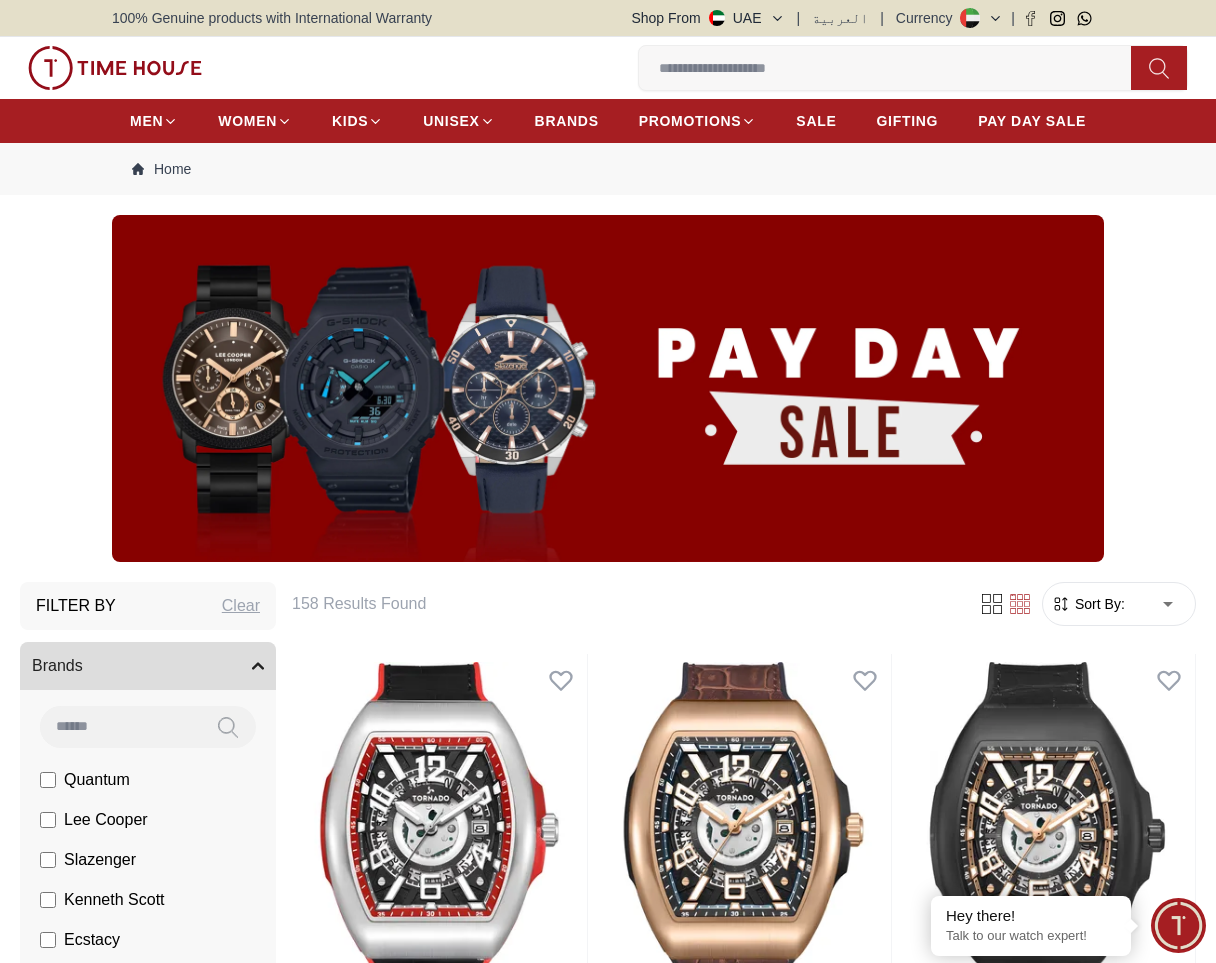 click at bounding box center (893, 68) 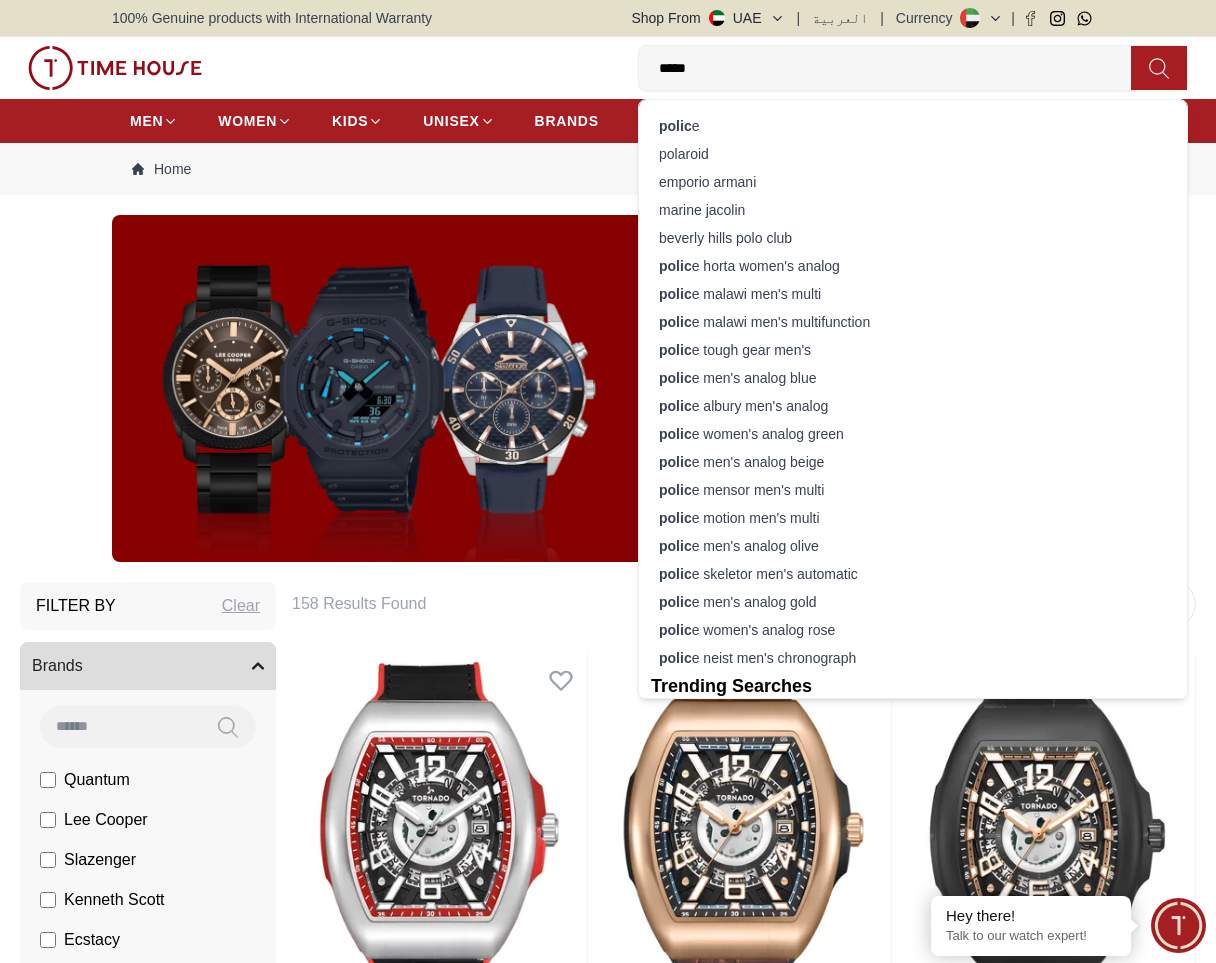 type on "******" 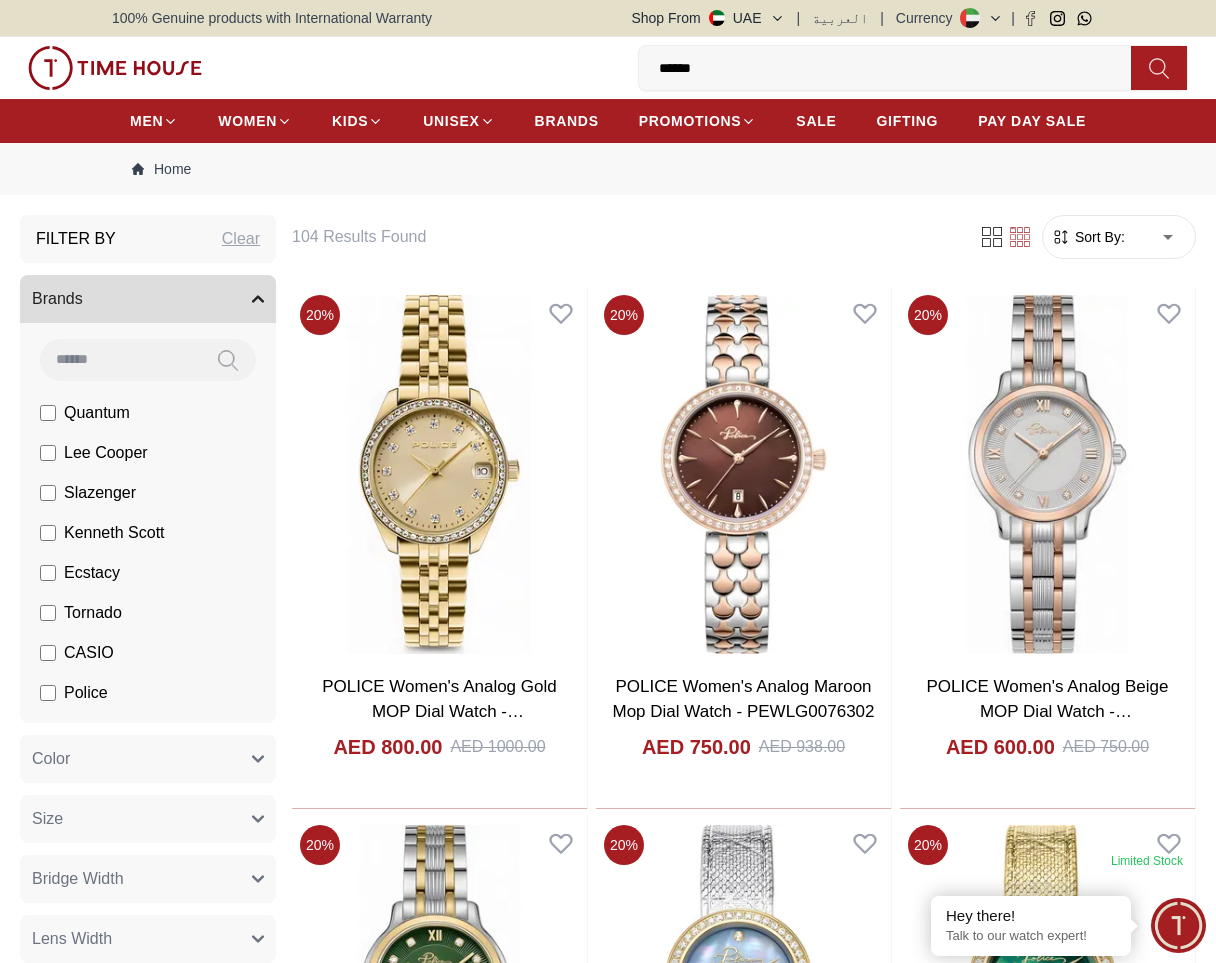 click on "******" at bounding box center [893, 68] 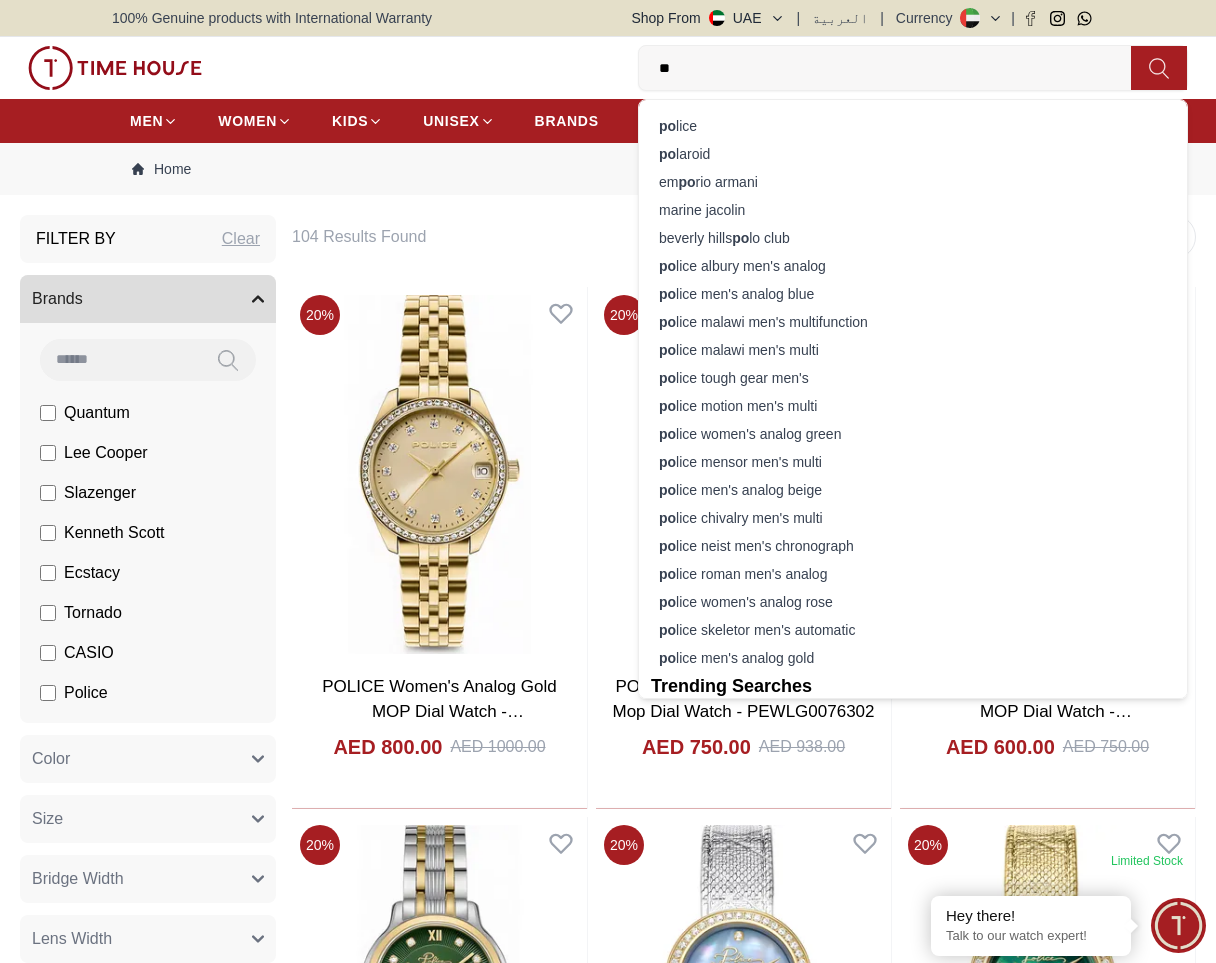 type on "*" 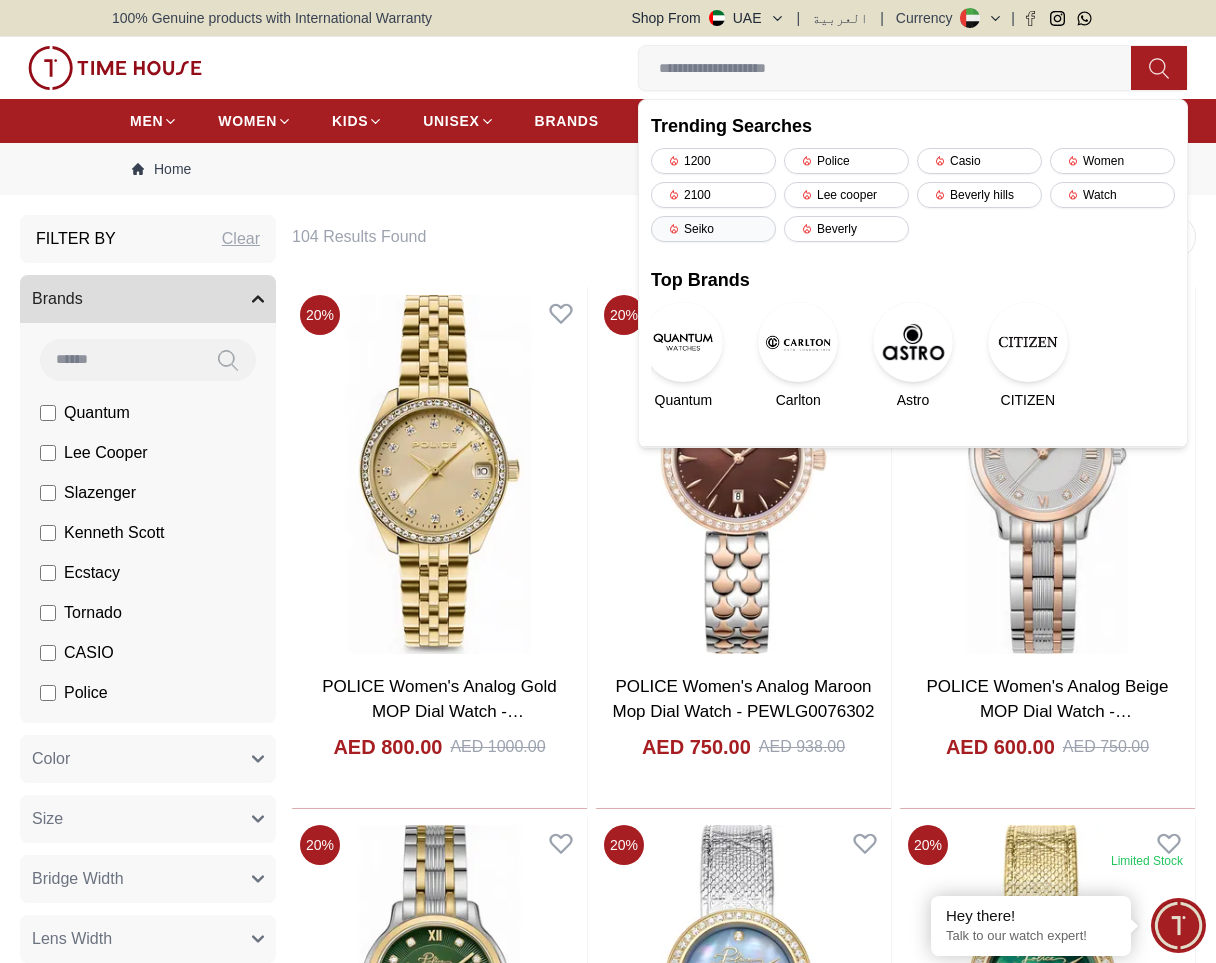 type 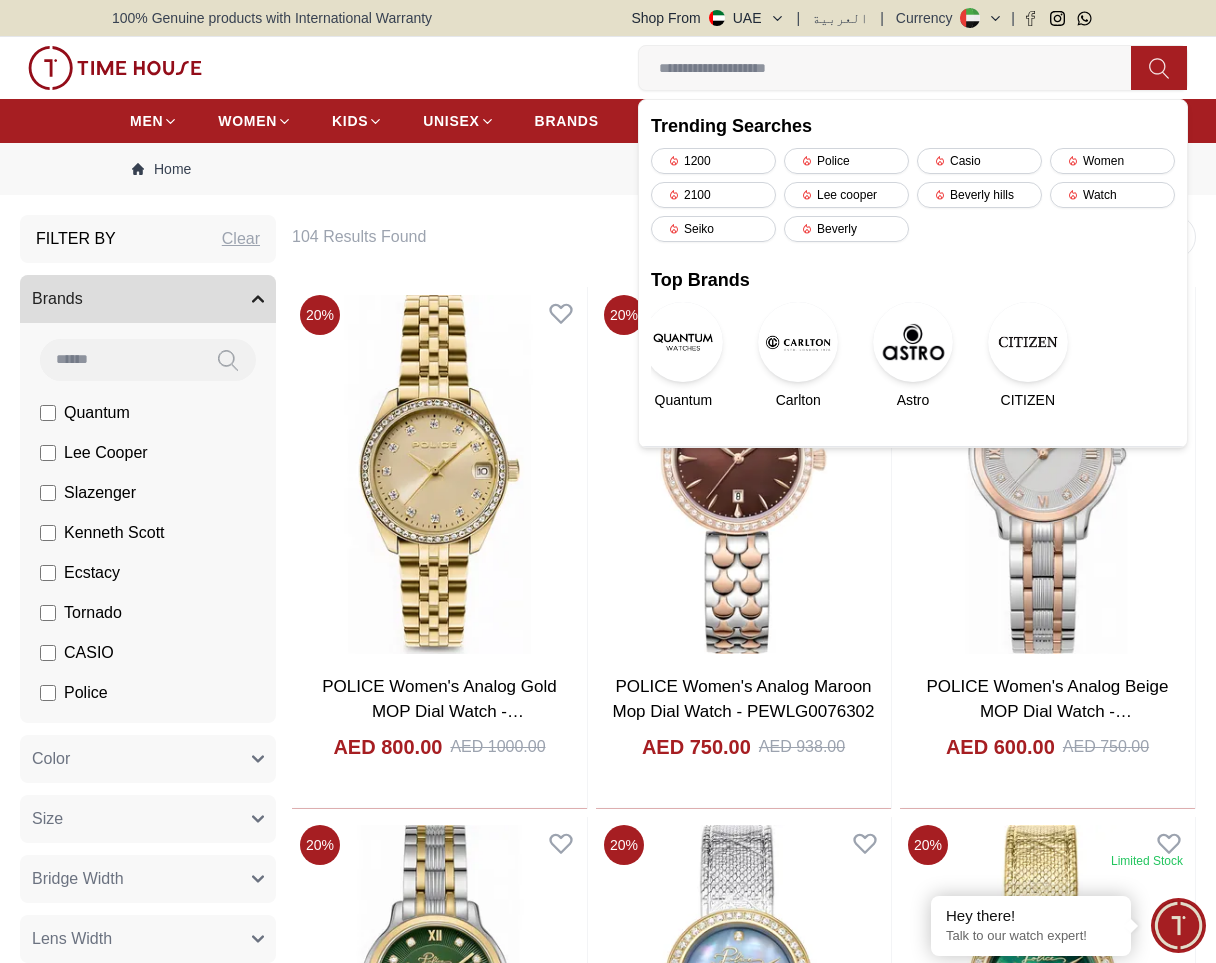 click on "Seiko" at bounding box center (713, 229) 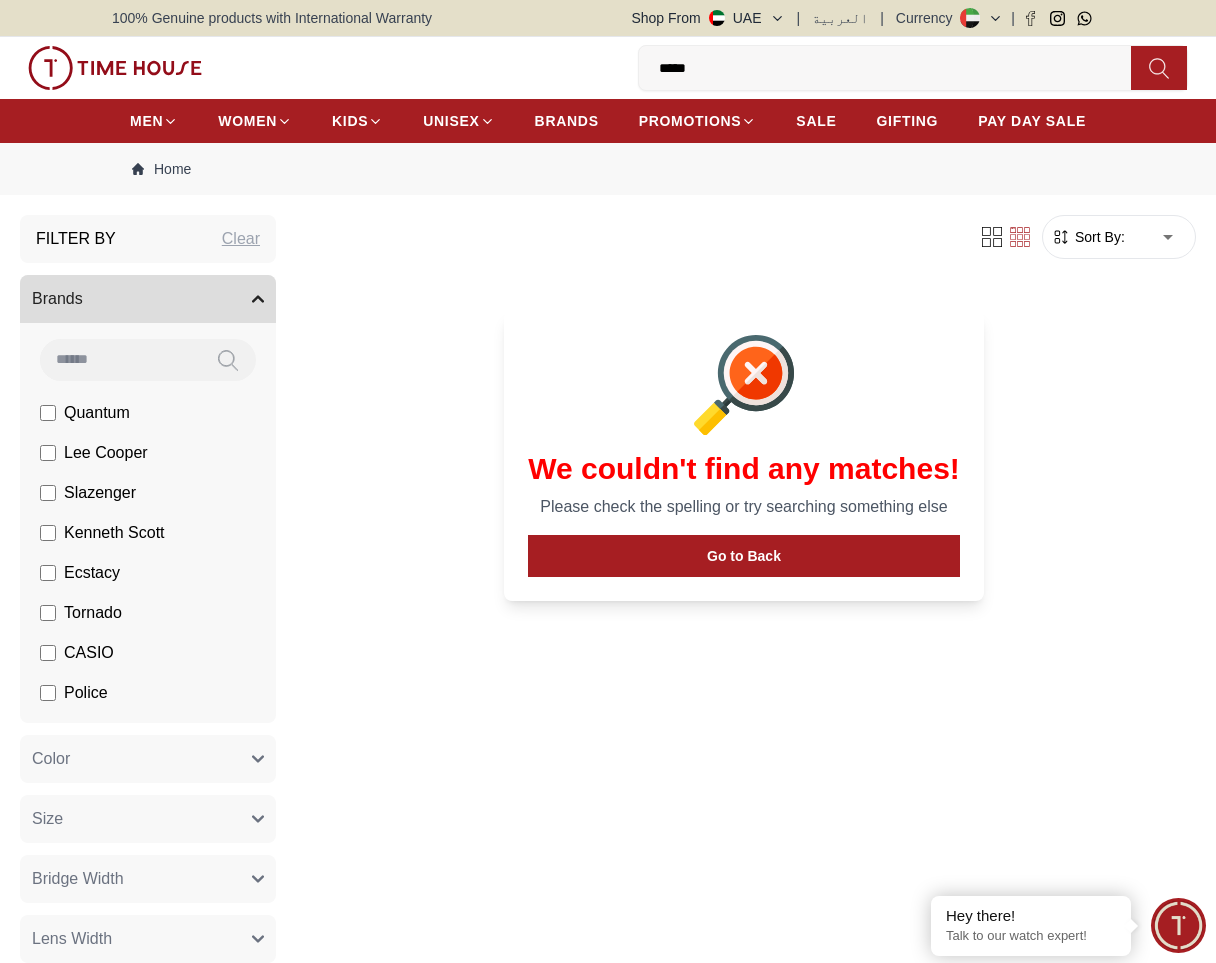 click on "*****" at bounding box center (893, 68) 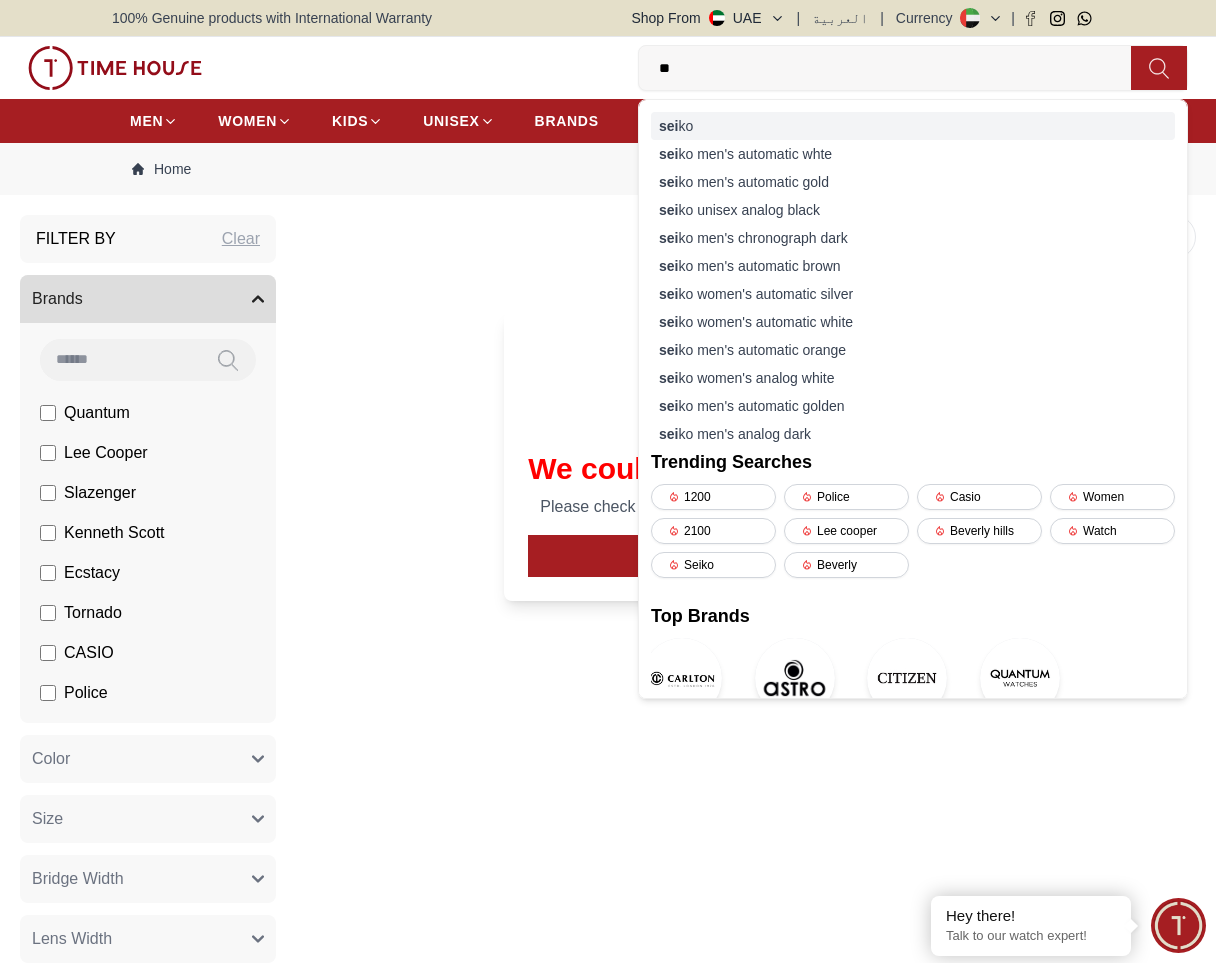 type on "*" 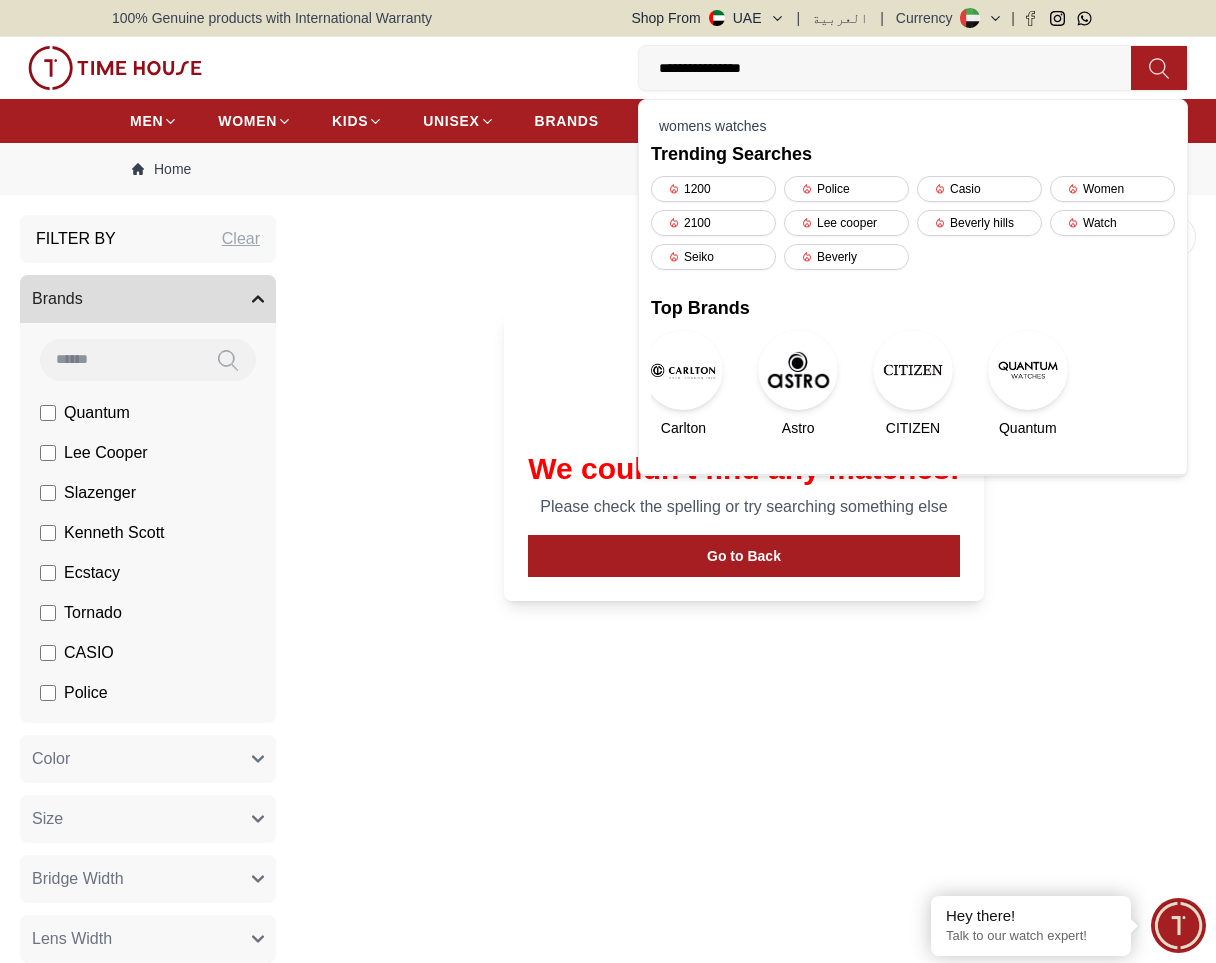 type on "**********" 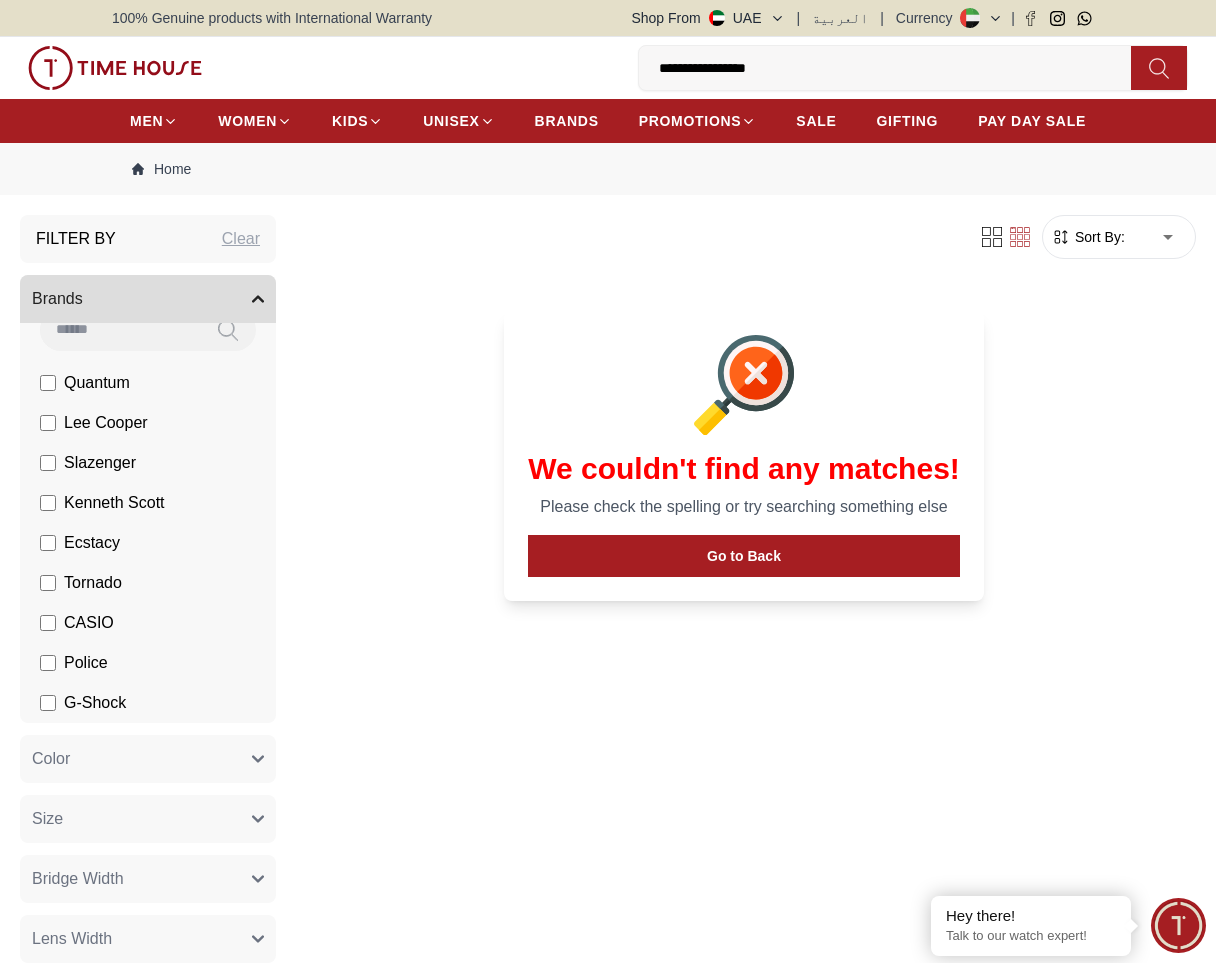 scroll, scrollTop: 1, scrollLeft: 0, axis: vertical 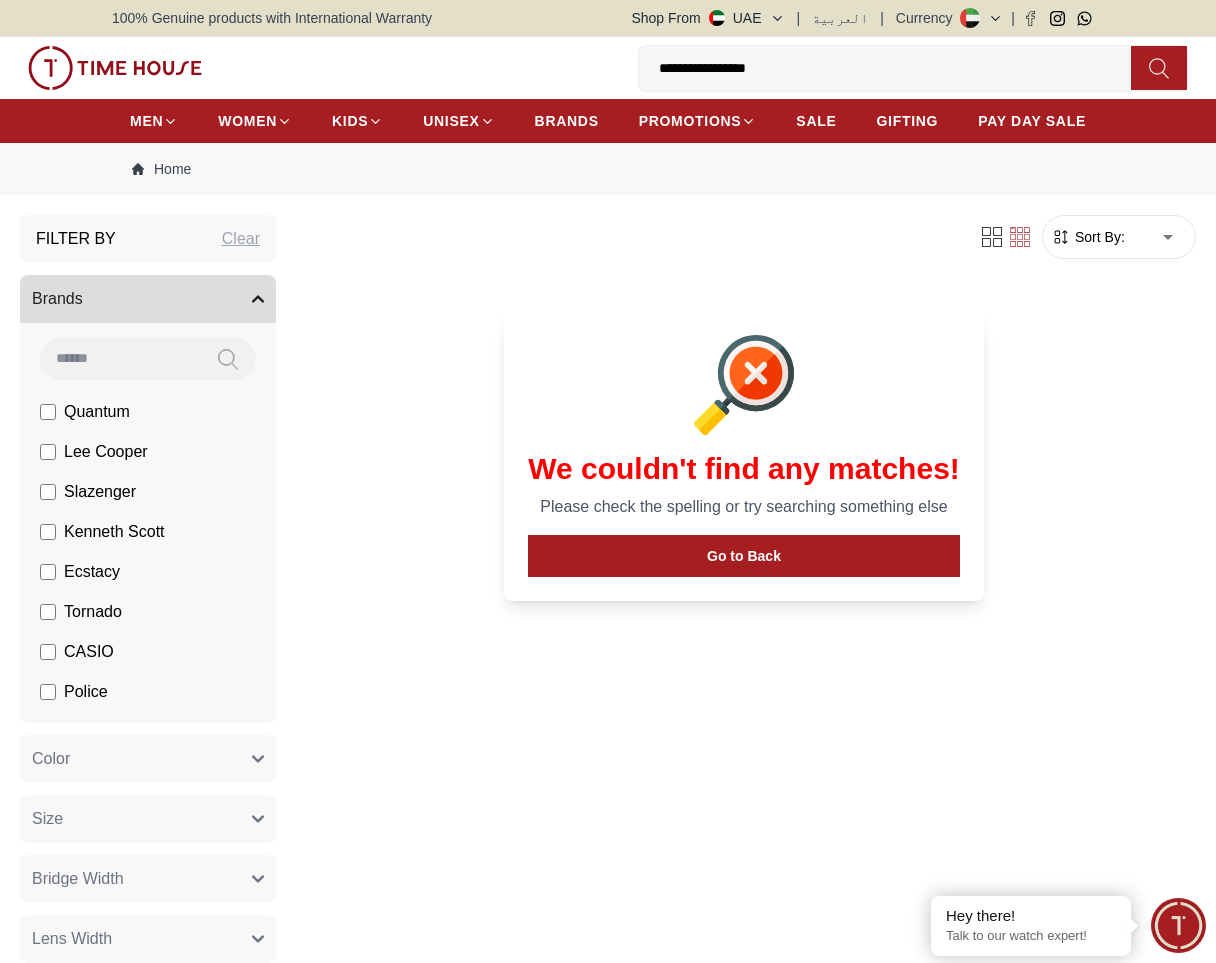click at bounding box center [120, 358] 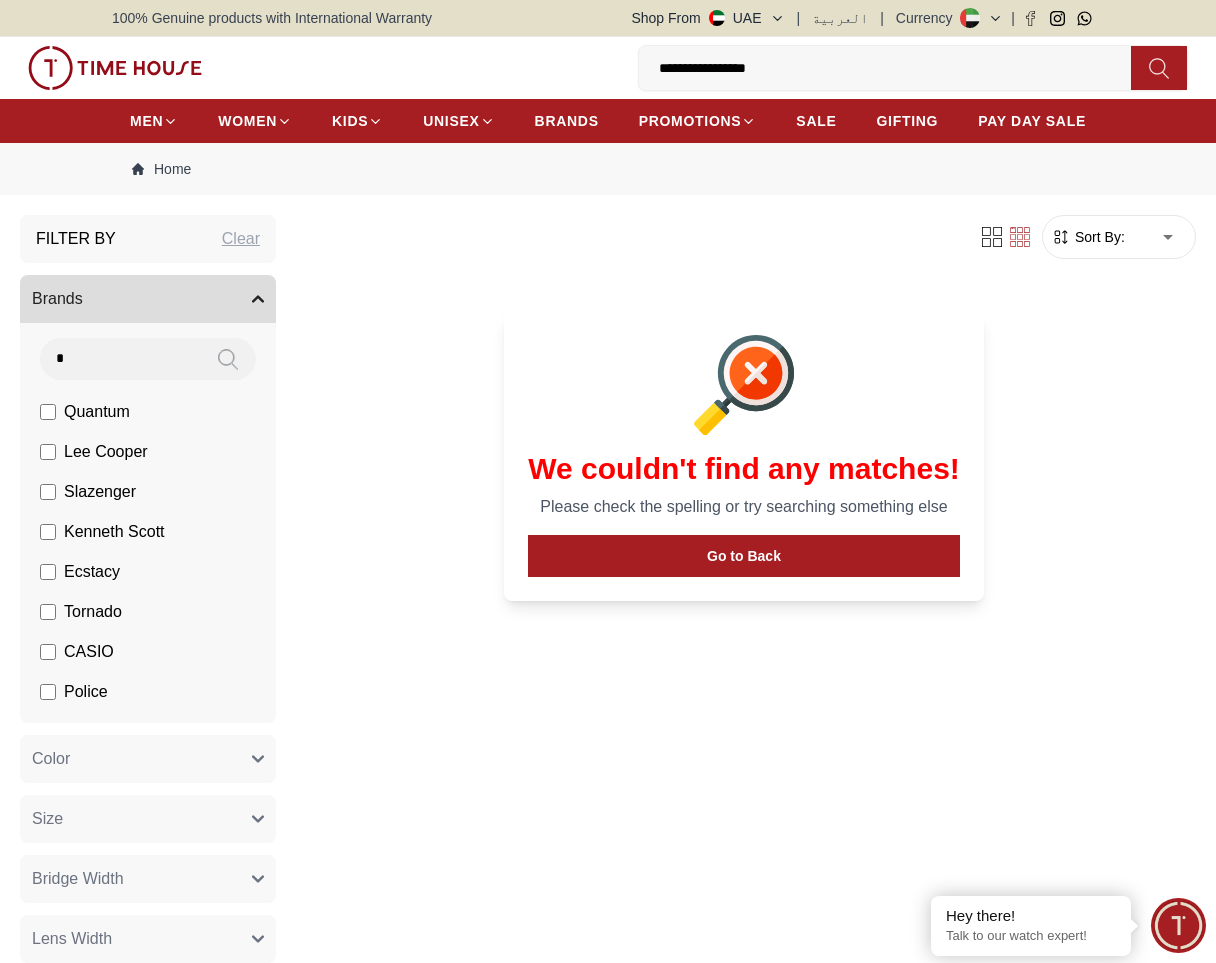 scroll, scrollTop: 0, scrollLeft: 0, axis: both 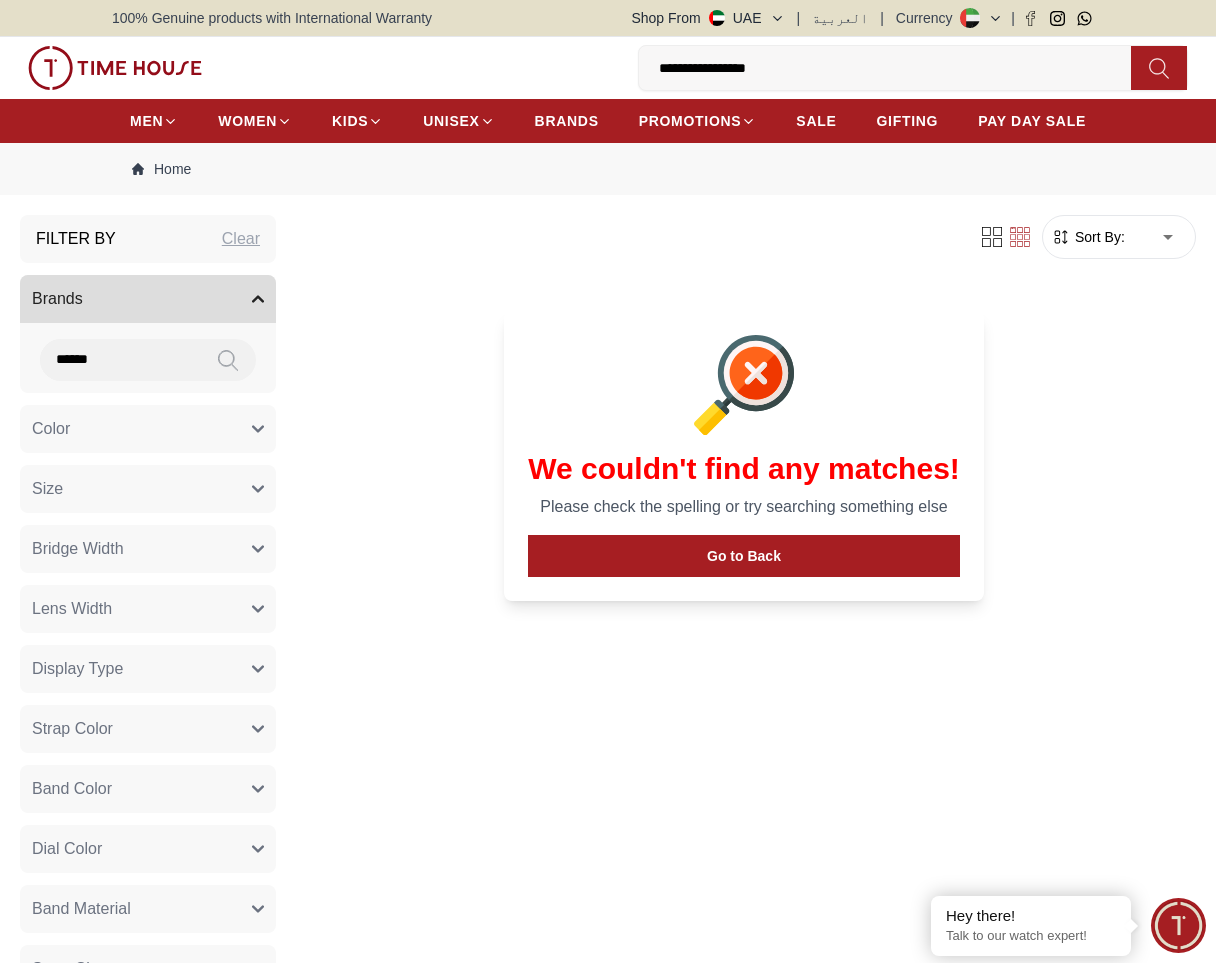 type on "******" 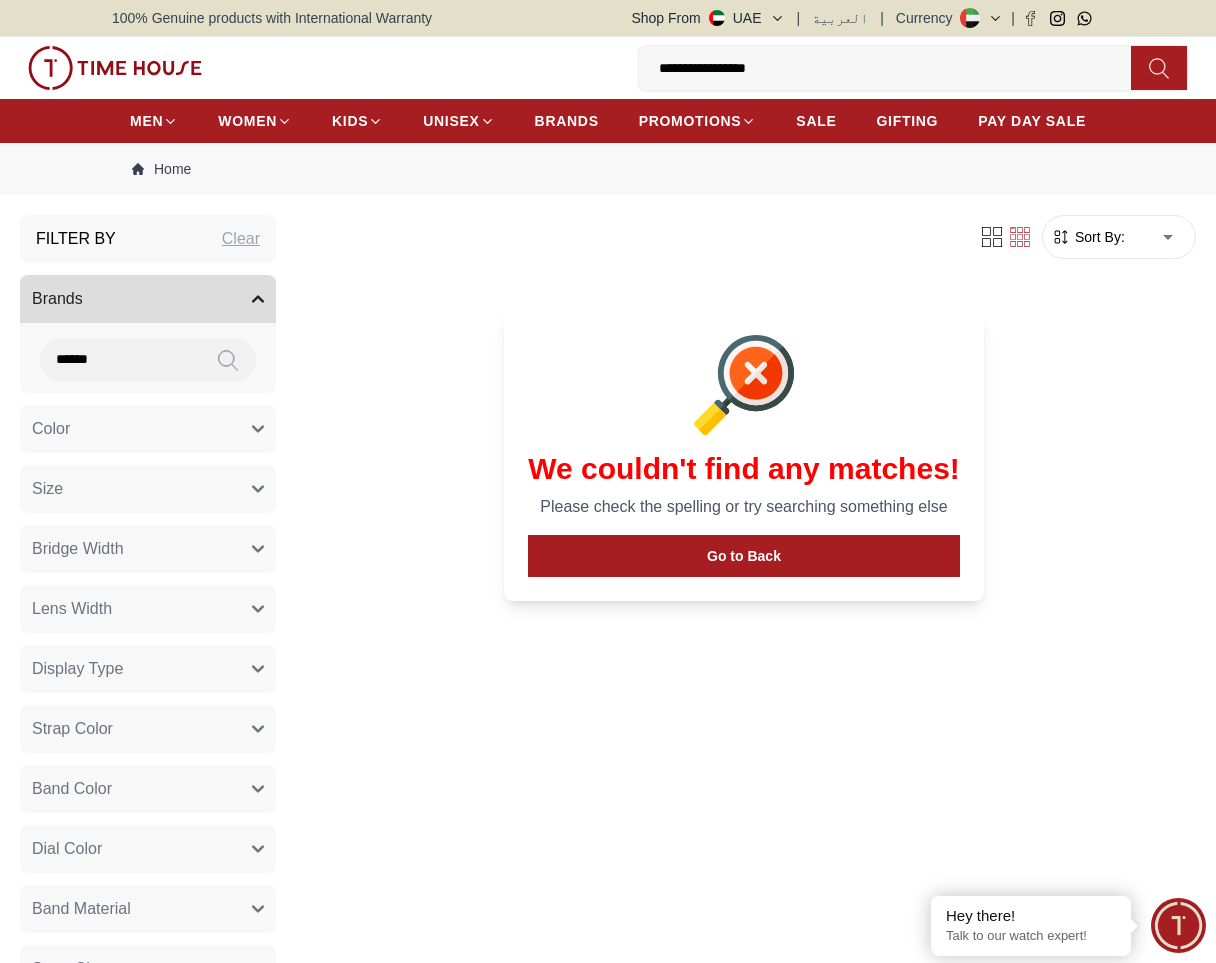 click 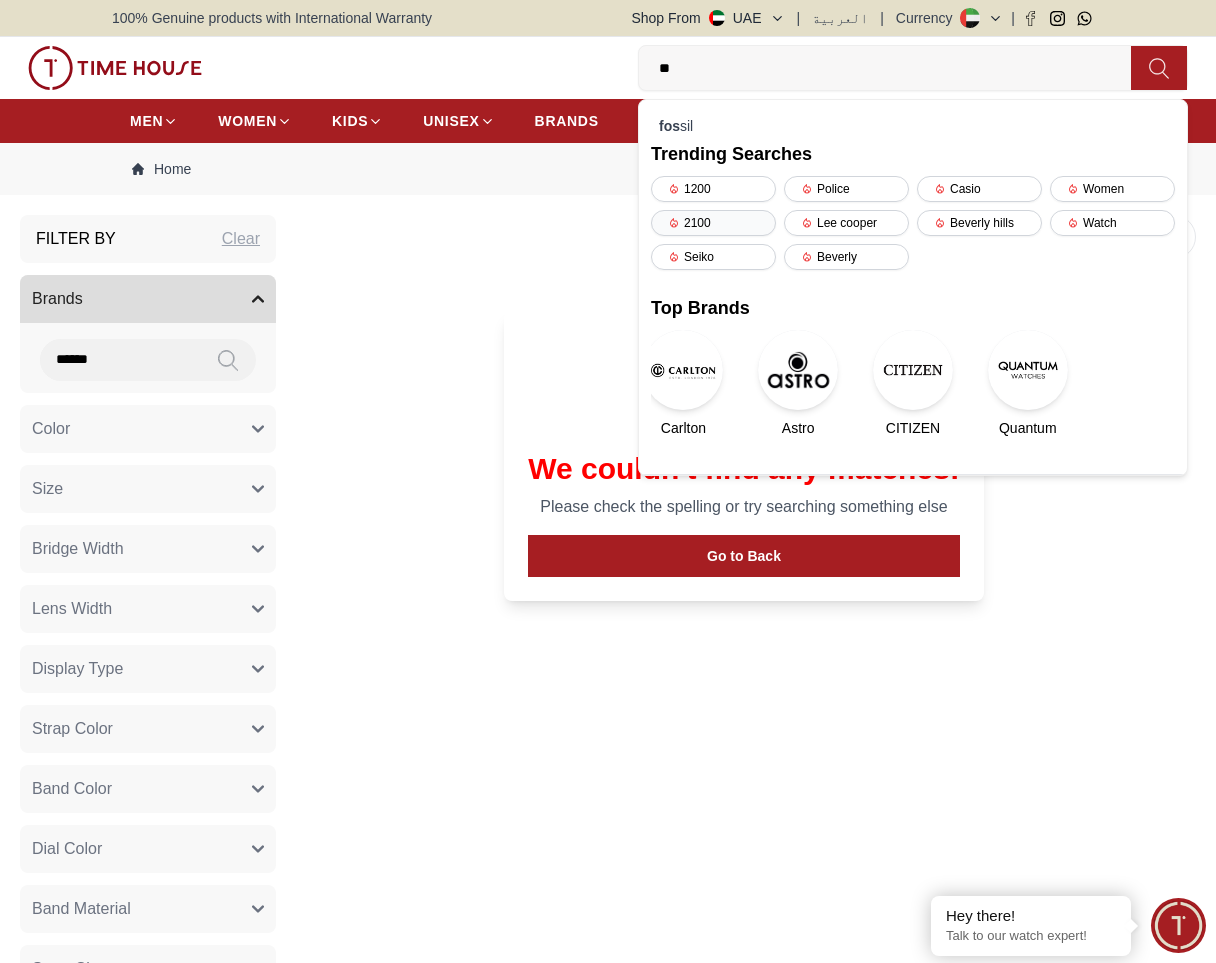 type on "*" 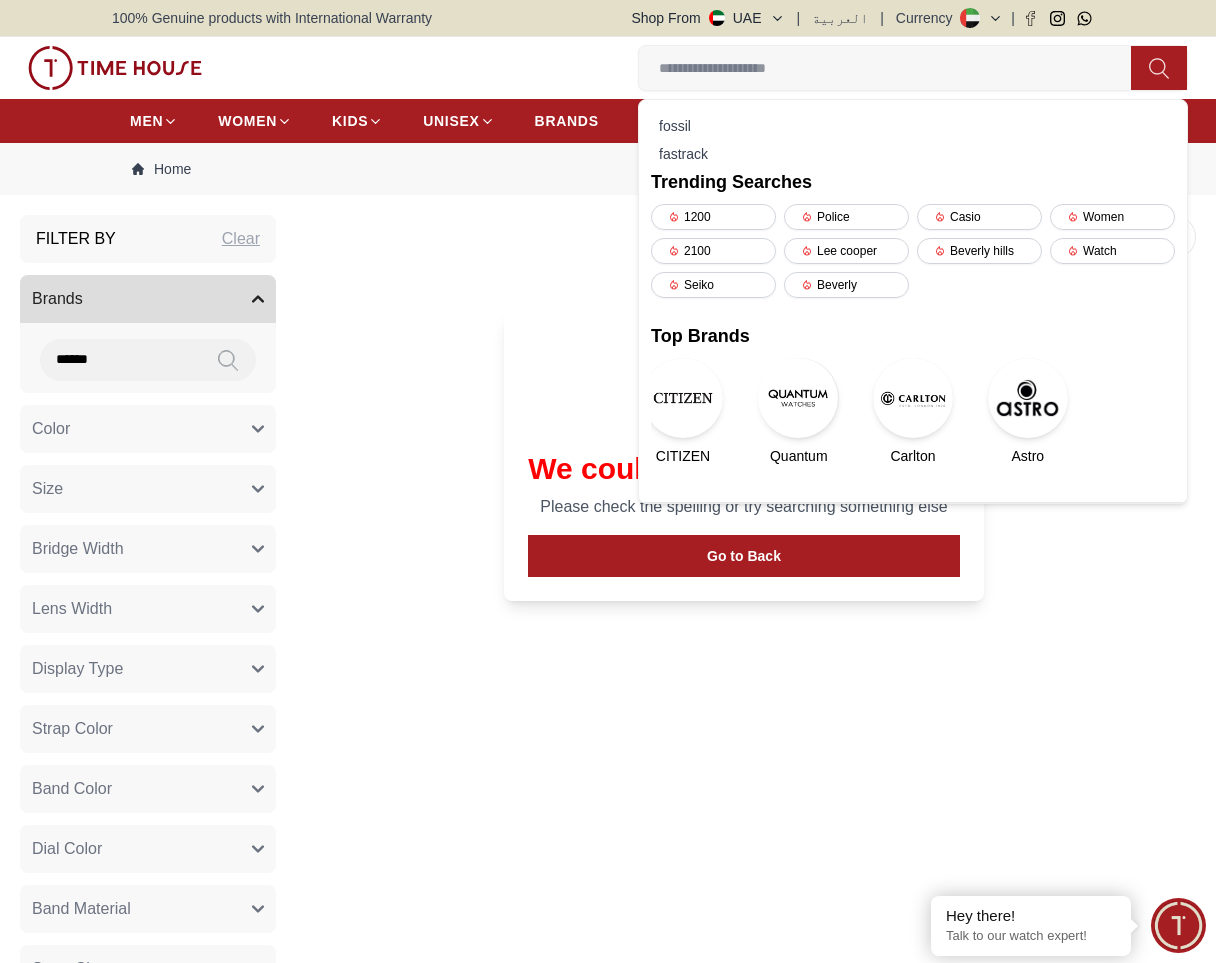 type 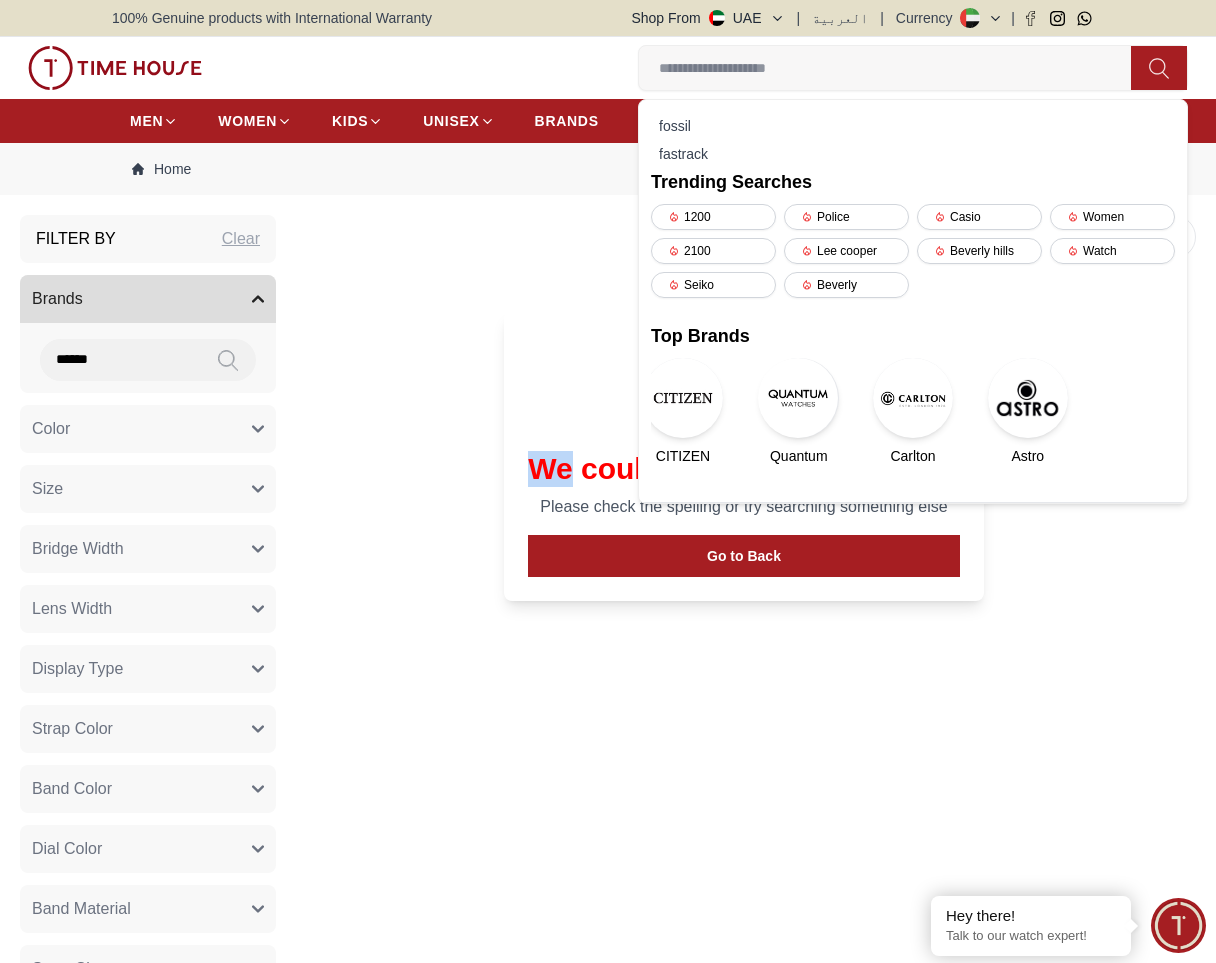 drag, startPoint x: 391, startPoint y: 323, endPoint x: 400, endPoint y: 312, distance: 14.21267 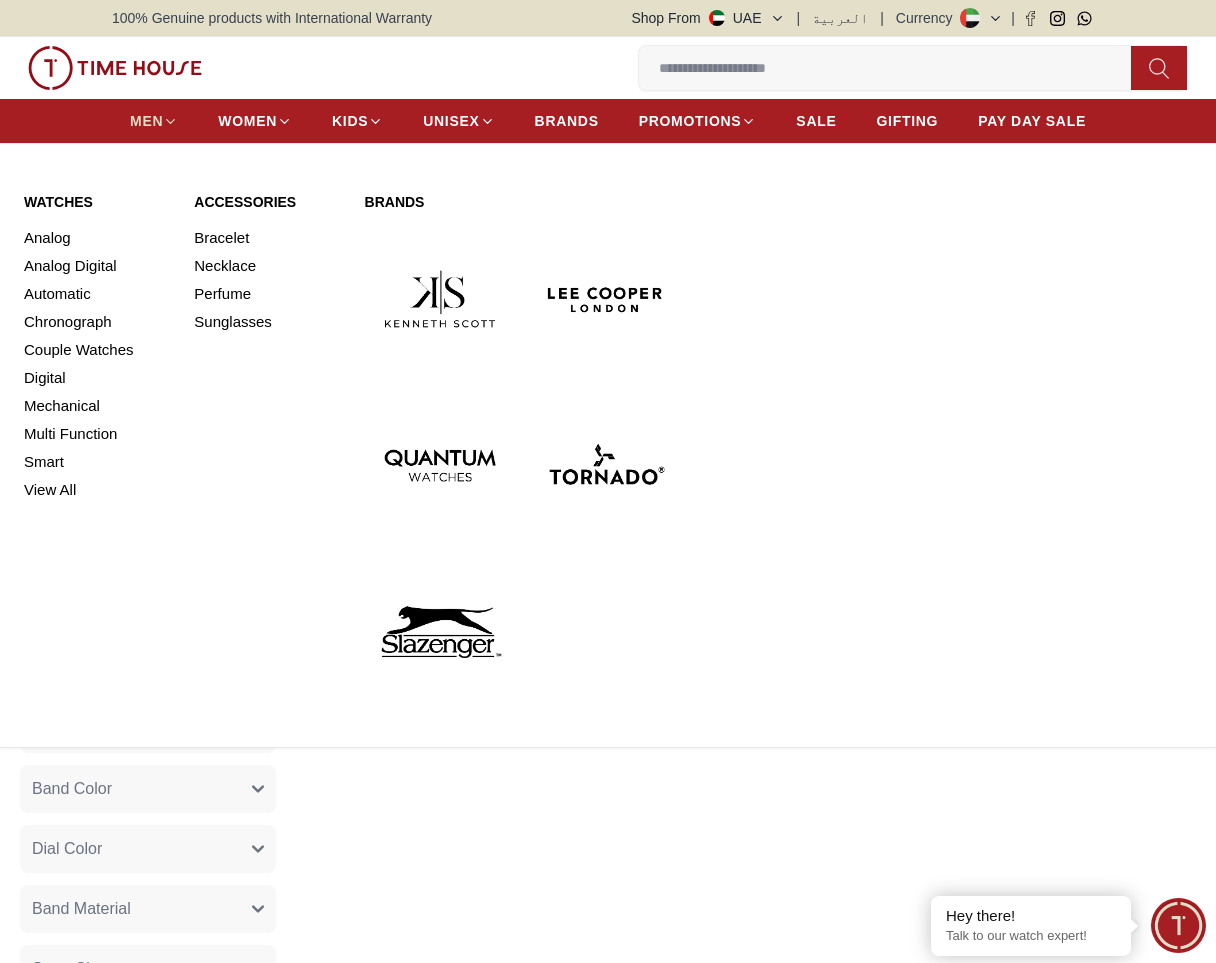 click on "MEN" at bounding box center [146, 121] 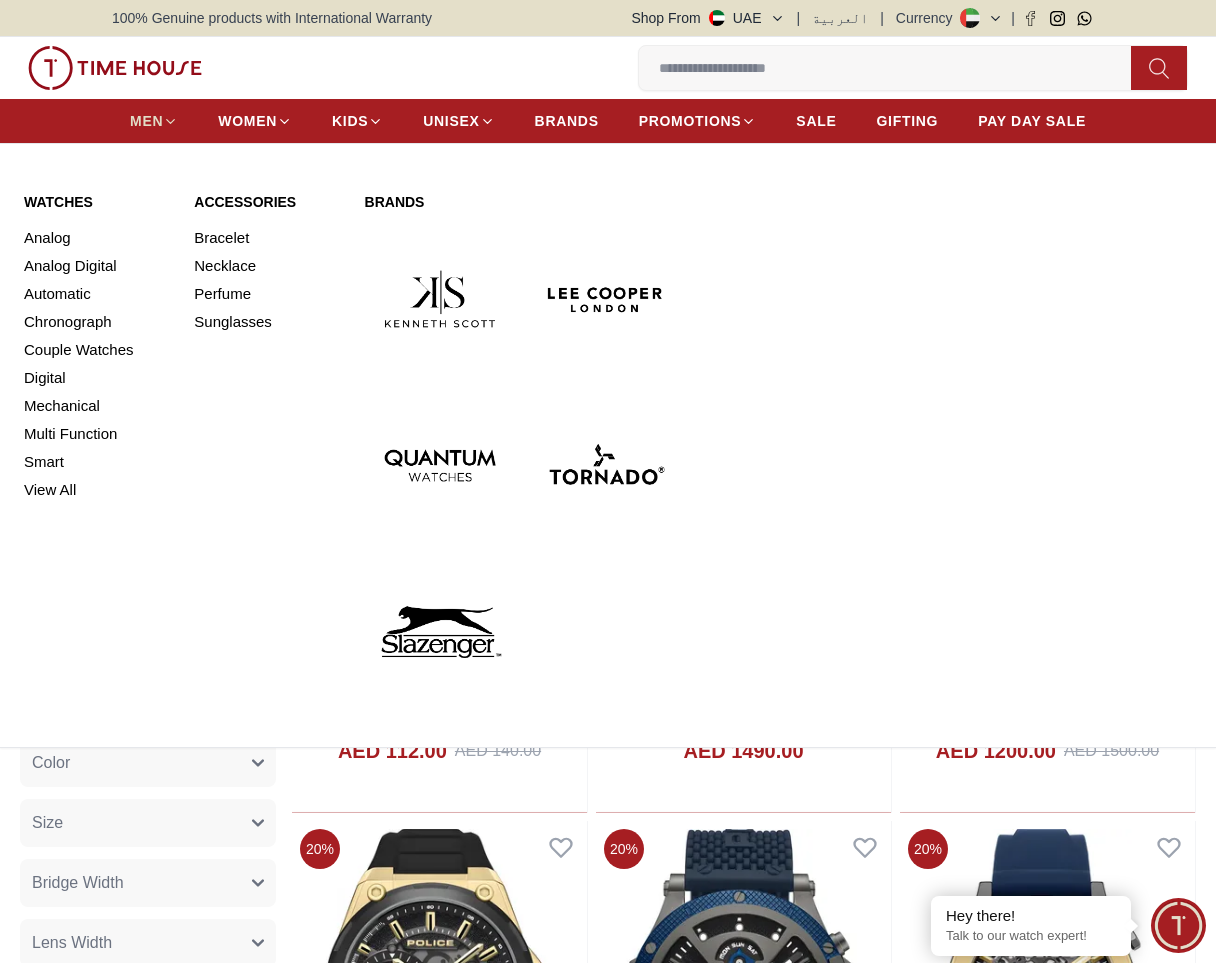 click on "MEN" at bounding box center (146, 121) 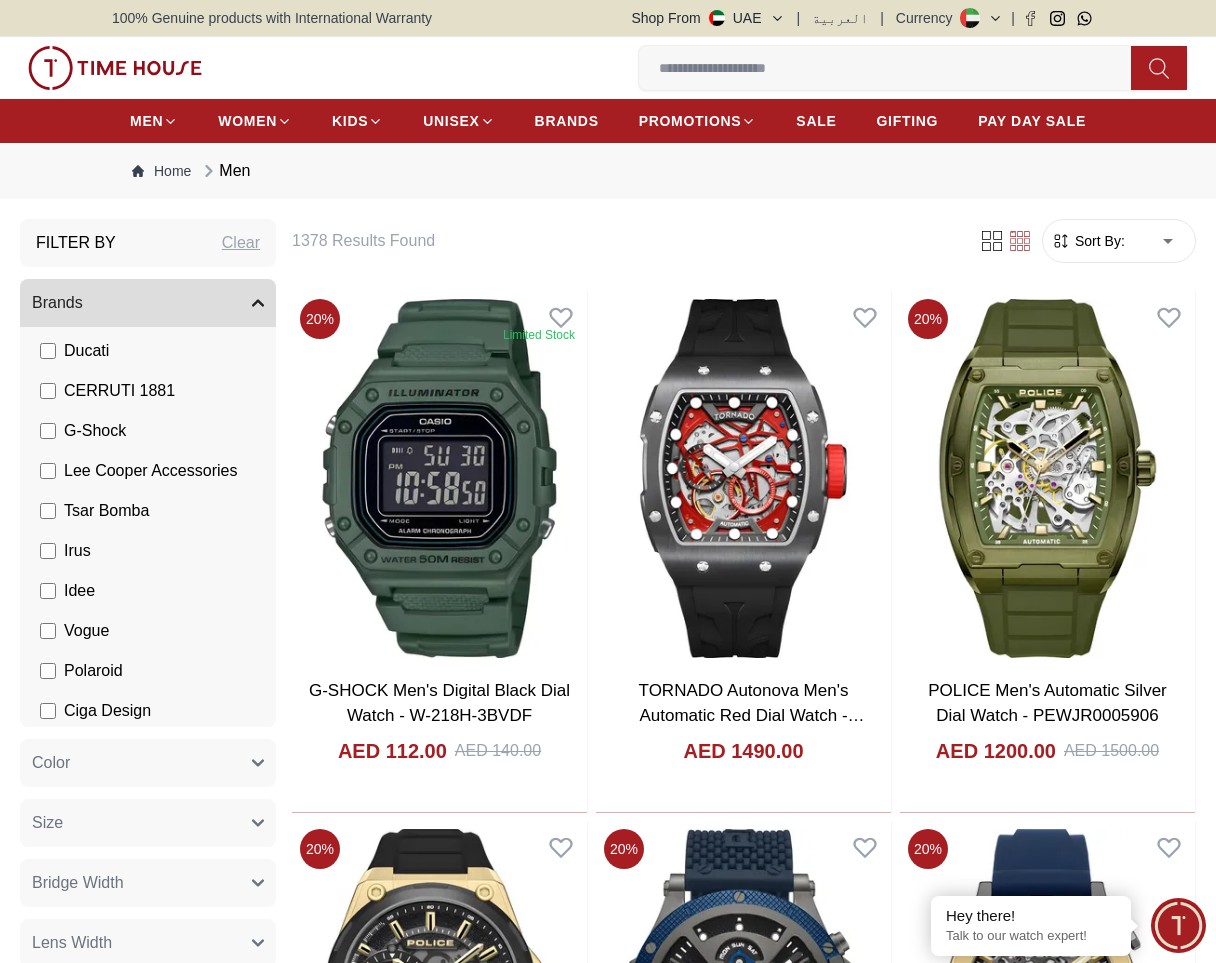 scroll, scrollTop: 510, scrollLeft: 0, axis: vertical 